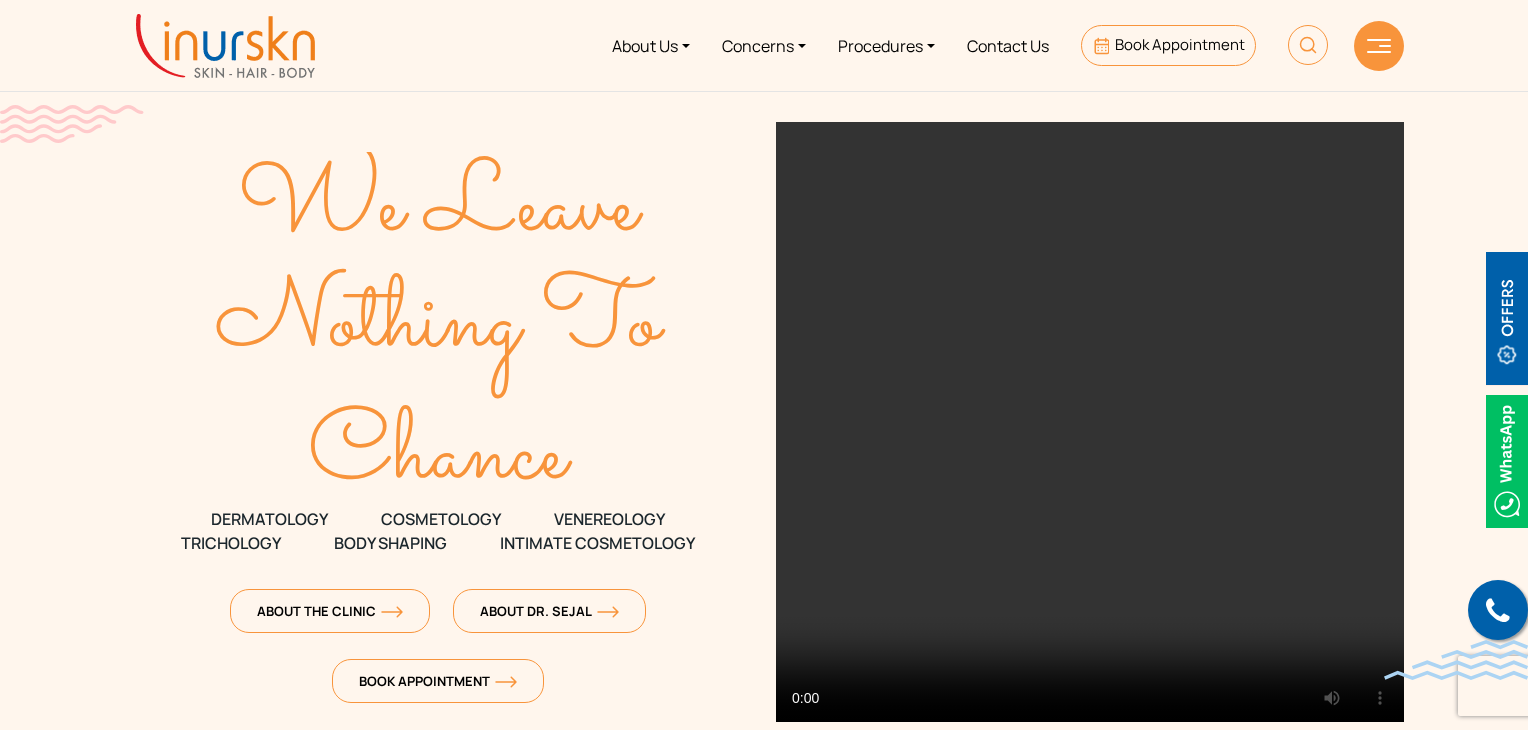 scroll, scrollTop: 0, scrollLeft: 0, axis: both 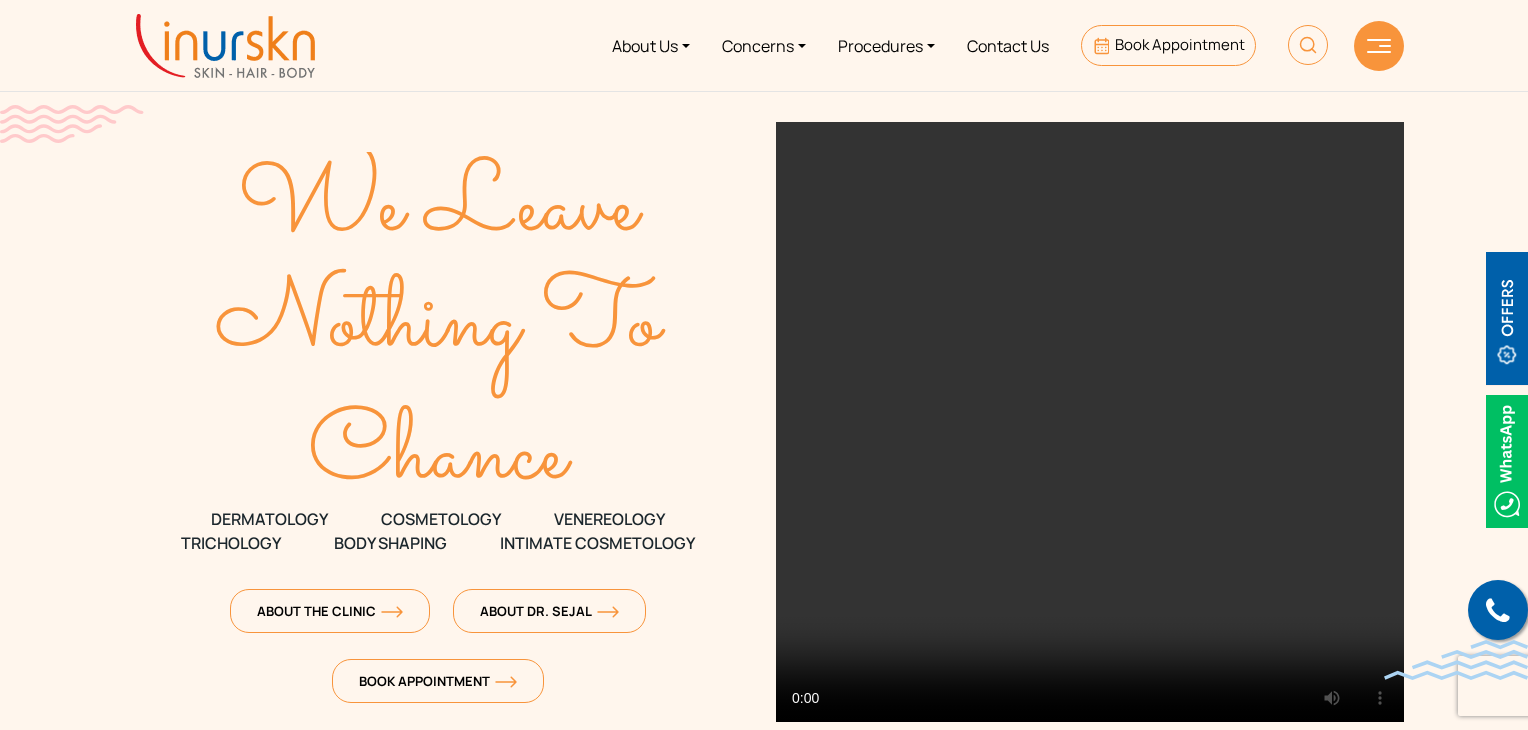 click at bounding box center [1379, 46] 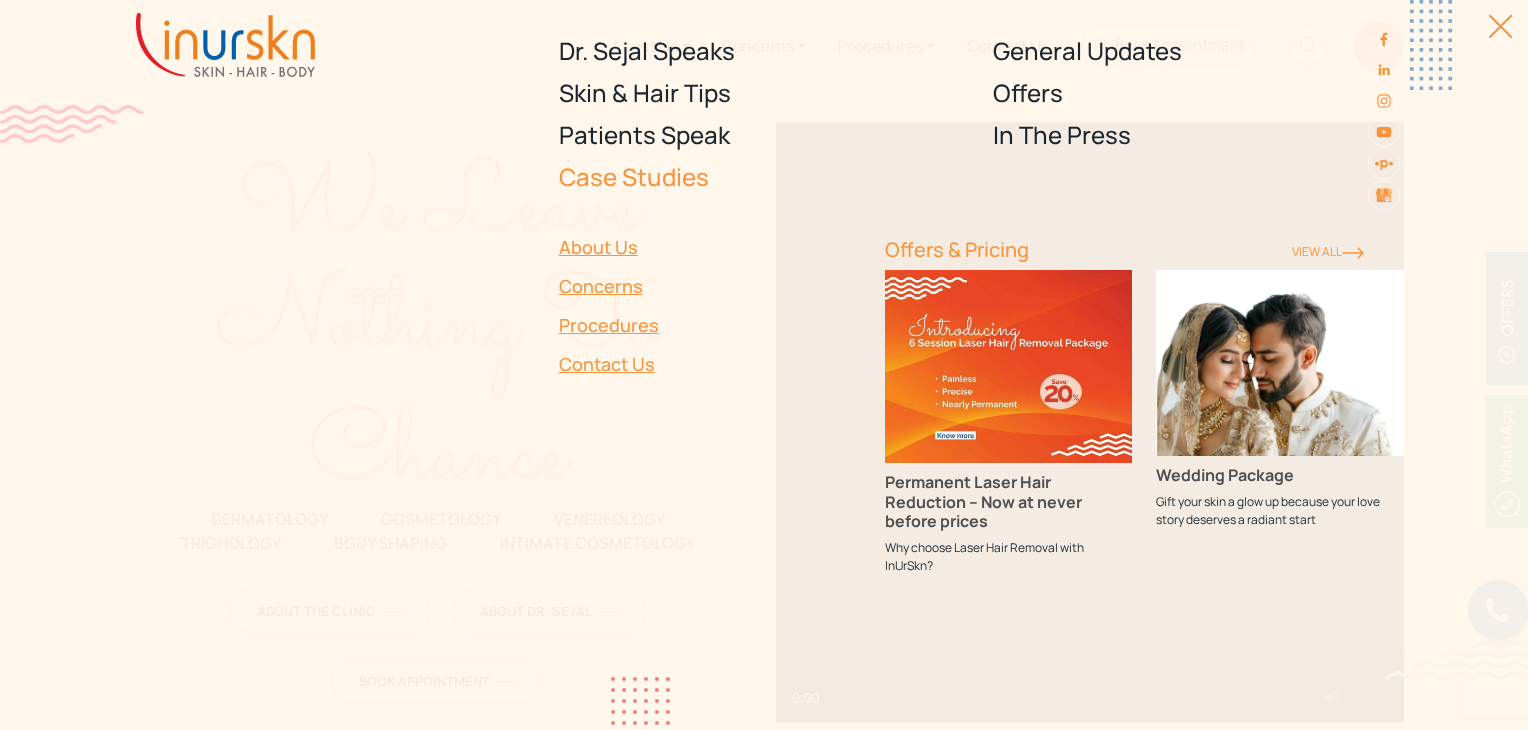 click on "Case Studies" at bounding box center (764, 177) 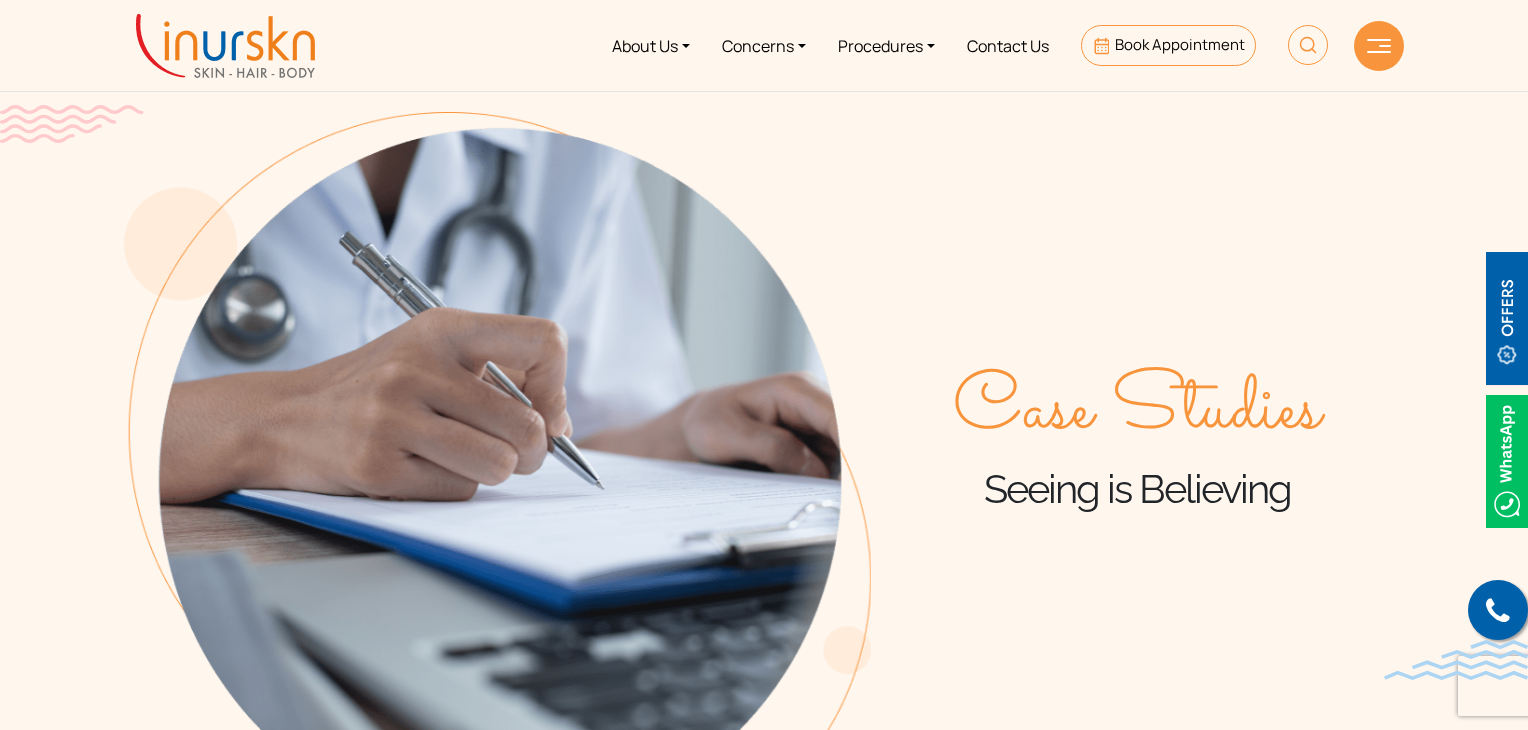 scroll, scrollTop: 0, scrollLeft: 0, axis: both 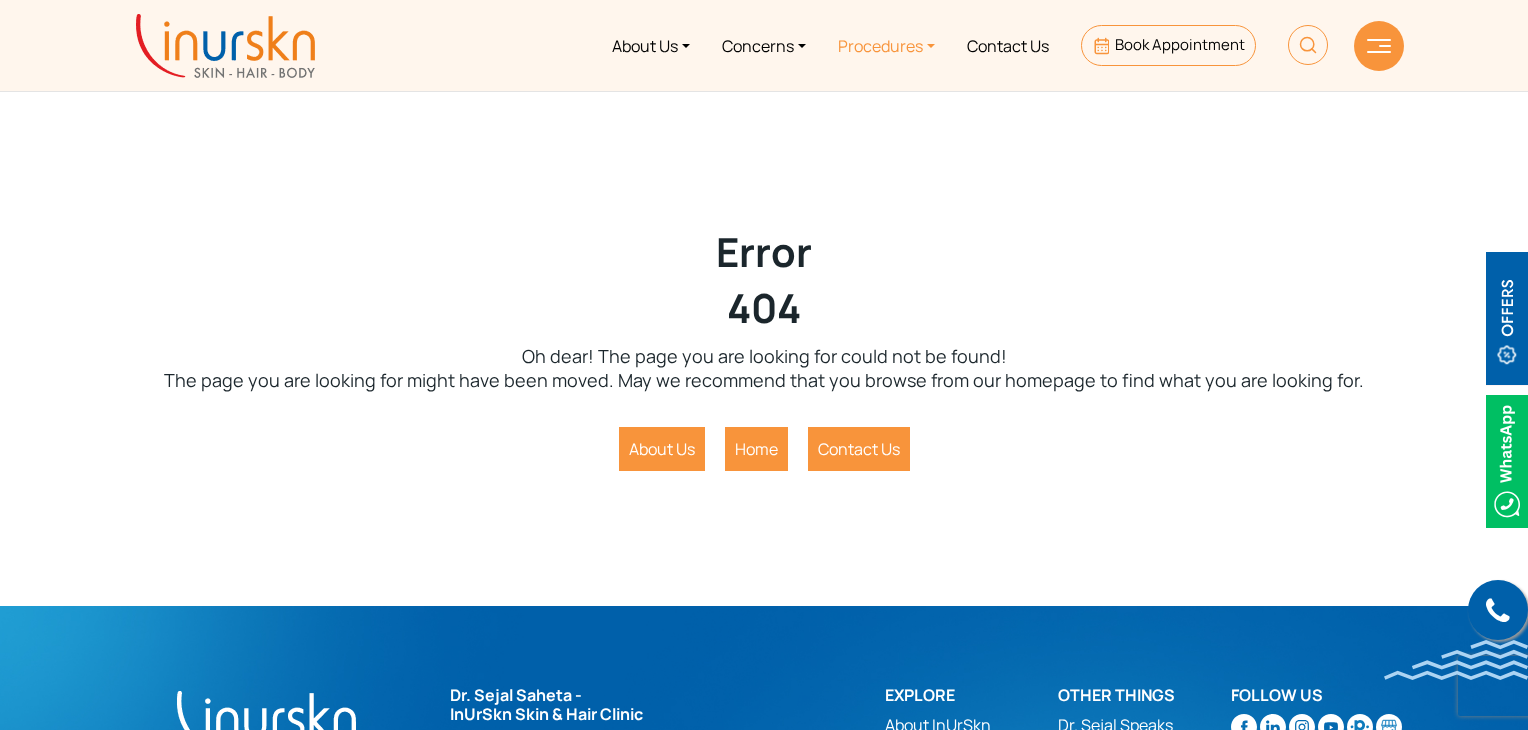 click on "Procedures" at bounding box center (886, 45) 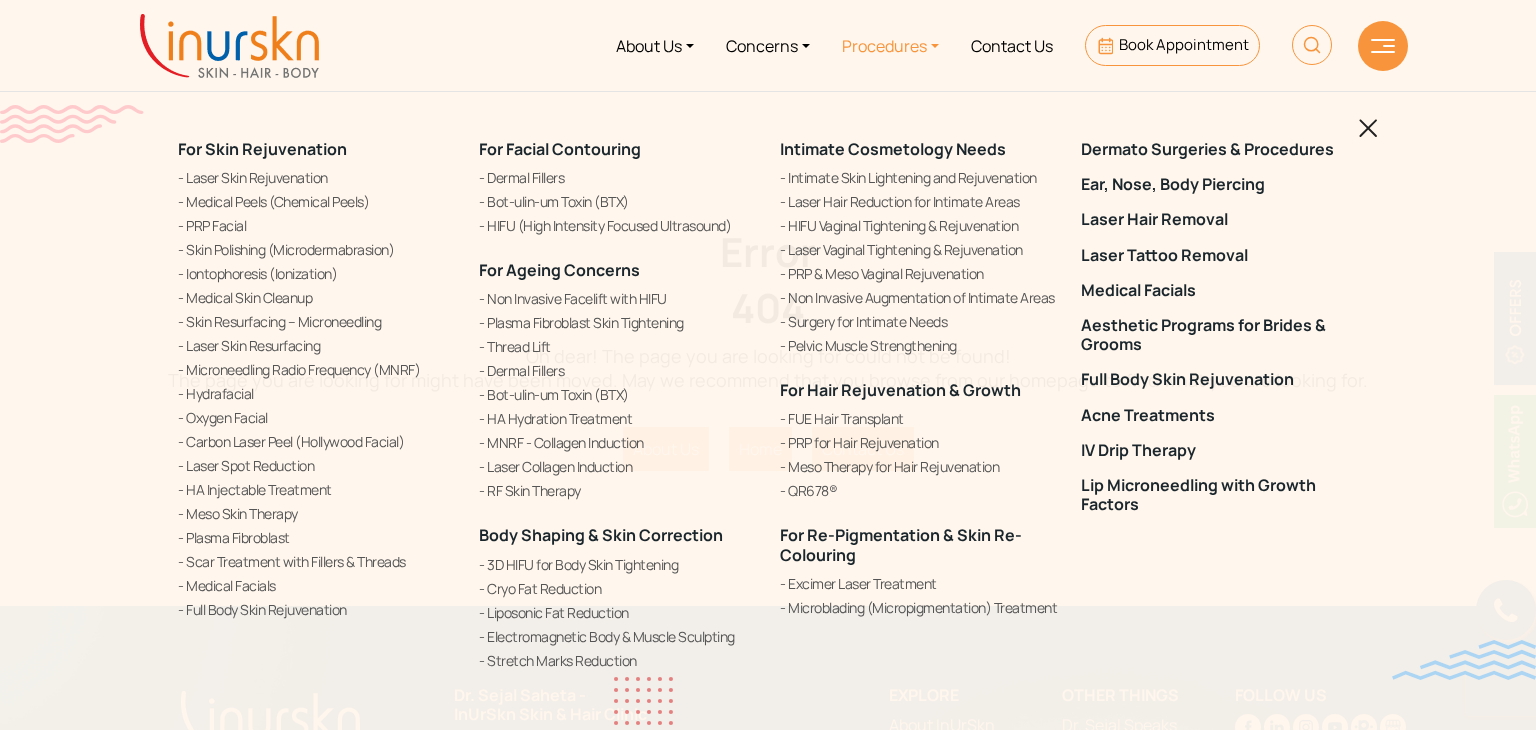click at bounding box center [1383, 46] 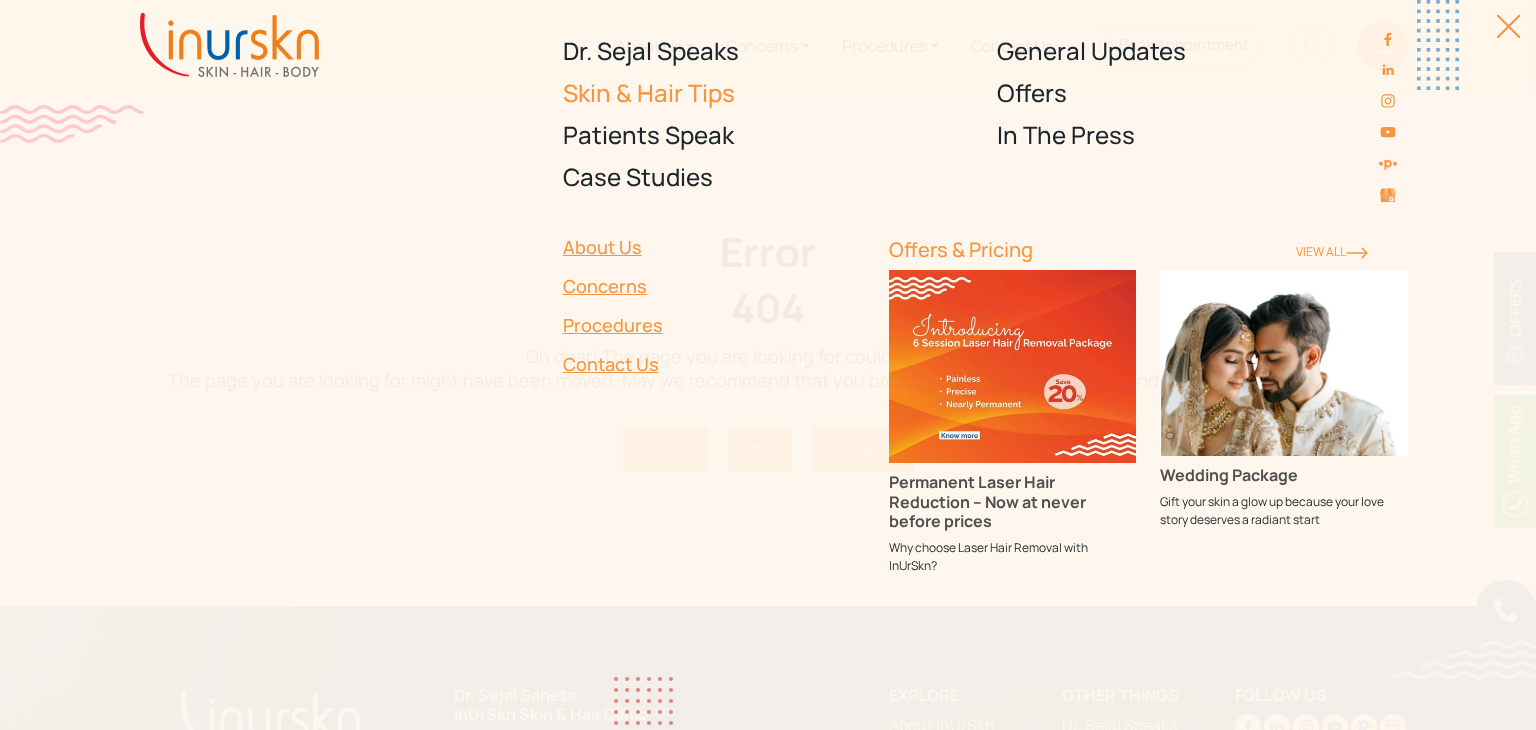 click on "Skin & Hair Tips" at bounding box center (768, 93) 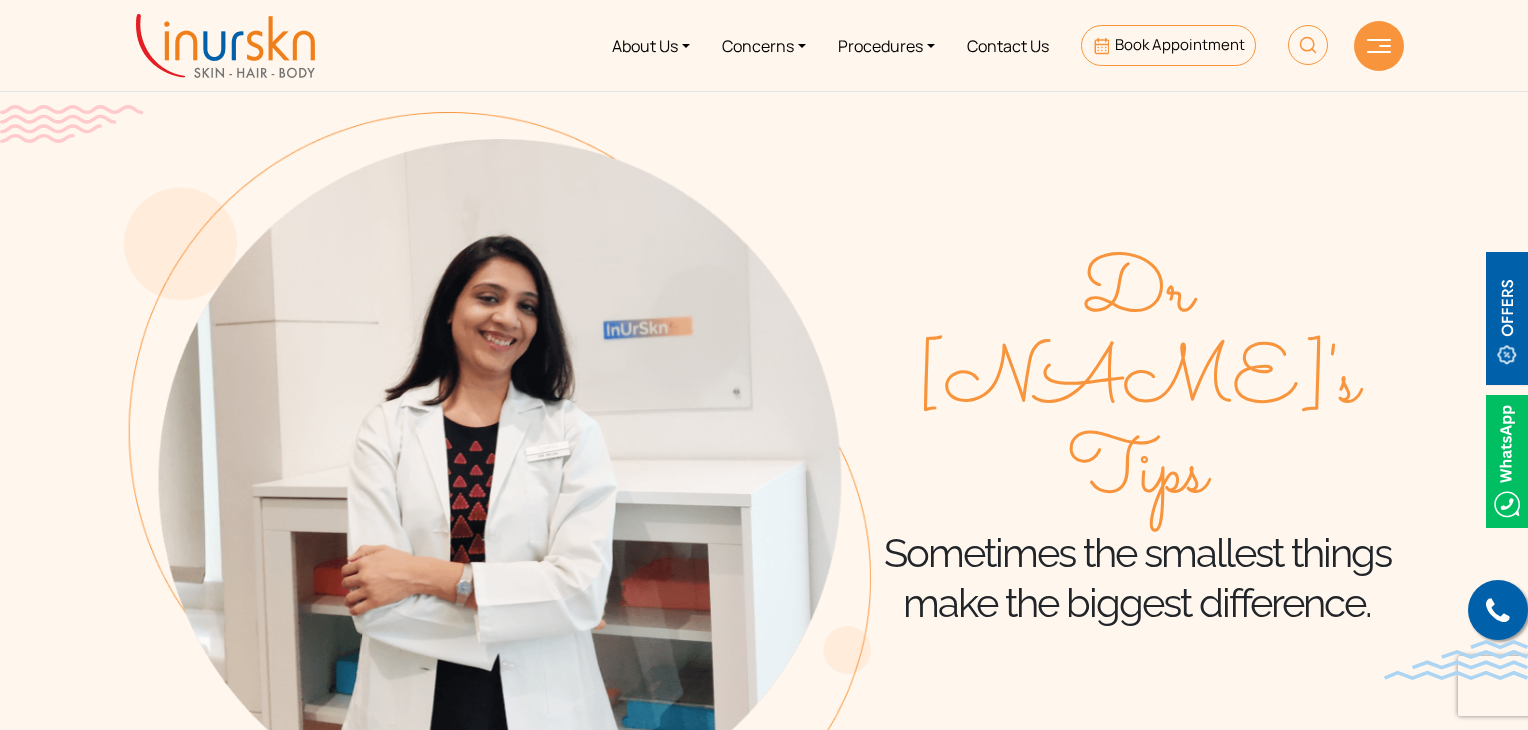 scroll, scrollTop: 0, scrollLeft: 0, axis: both 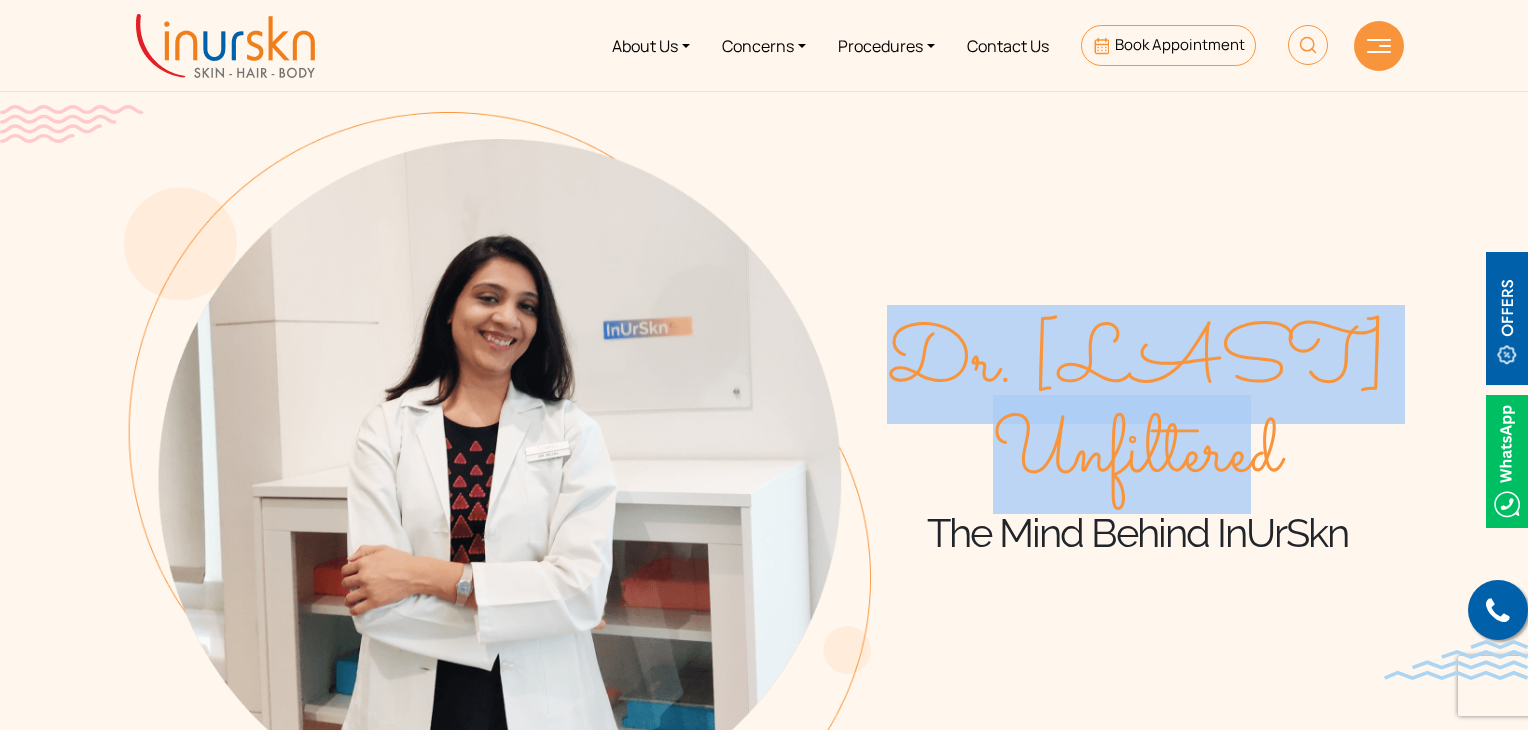 drag, startPoint x: 1007, startPoint y: 340, endPoint x: 1313, endPoint y: 465, distance: 330.5465 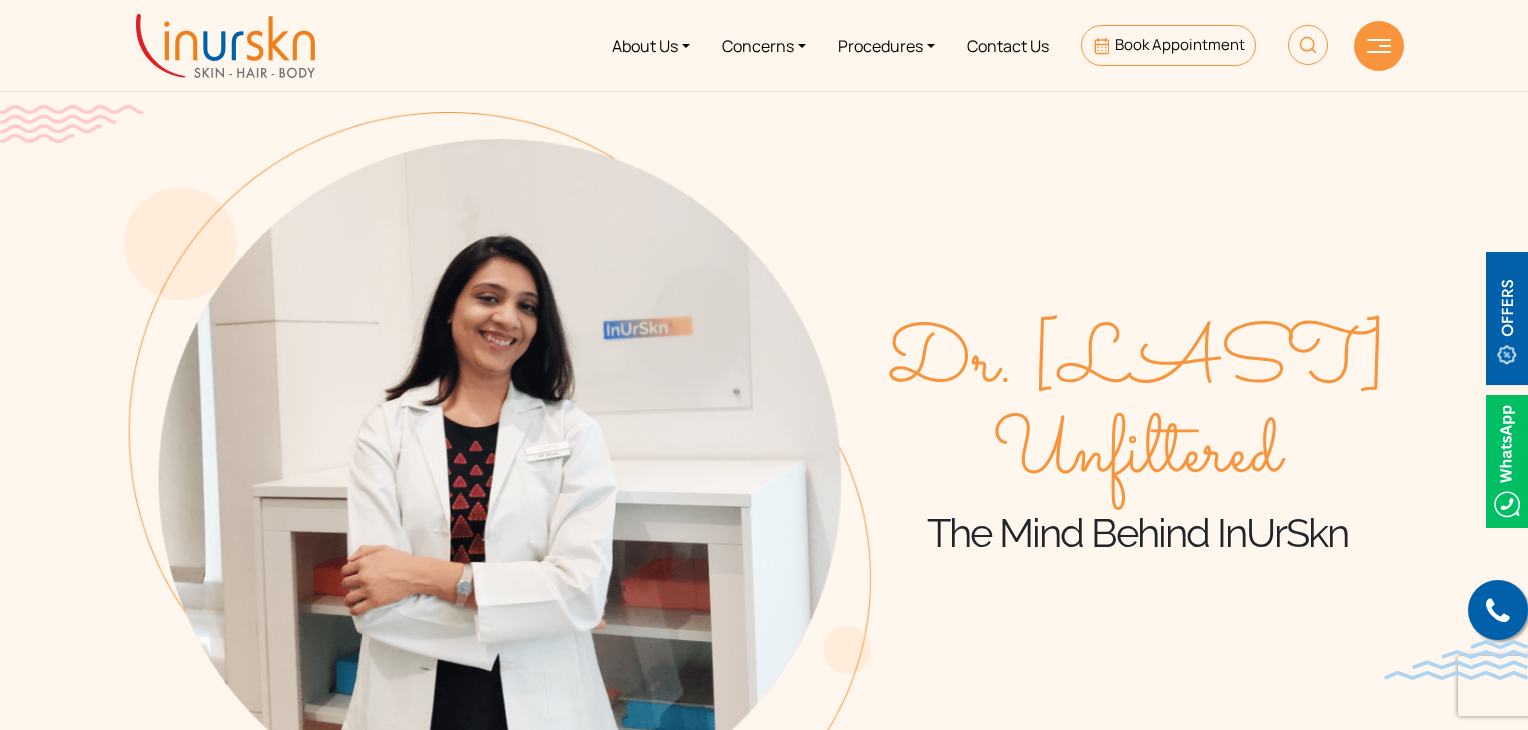 scroll, scrollTop: 0, scrollLeft: 0, axis: both 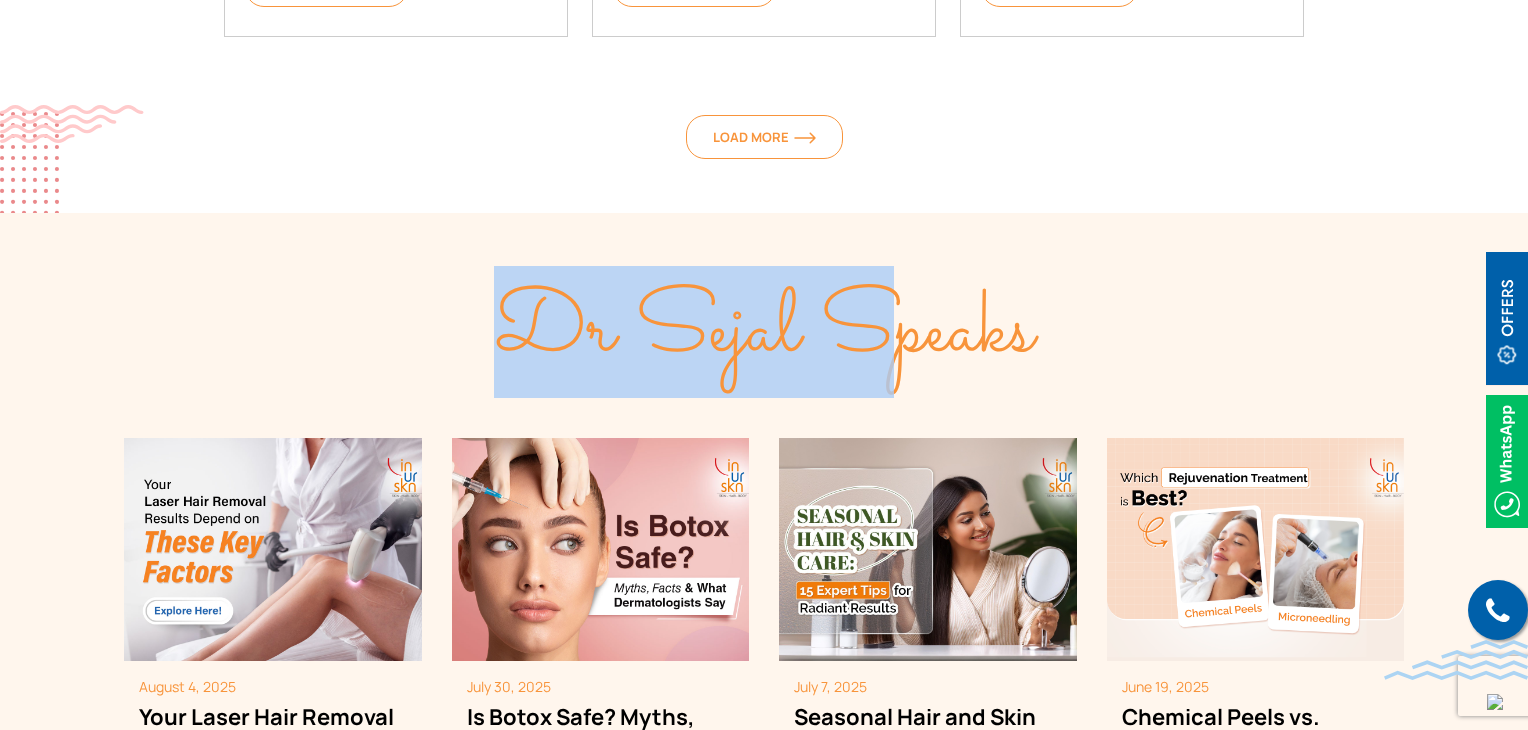 drag, startPoint x: 512, startPoint y: 294, endPoint x: 1012, endPoint y: 305, distance: 500.12097 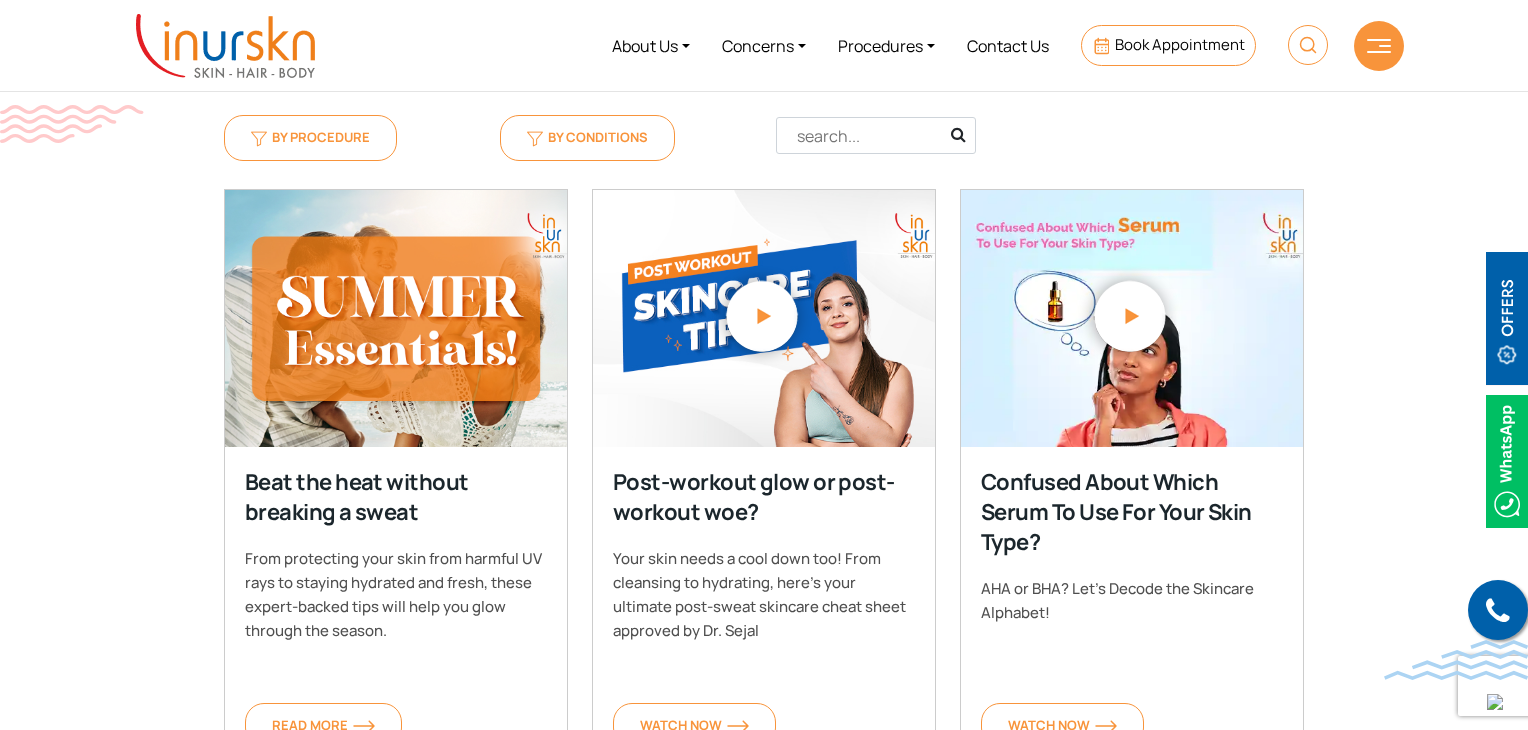 scroll, scrollTop: 600, scrollLeft: 0, axis: vertical 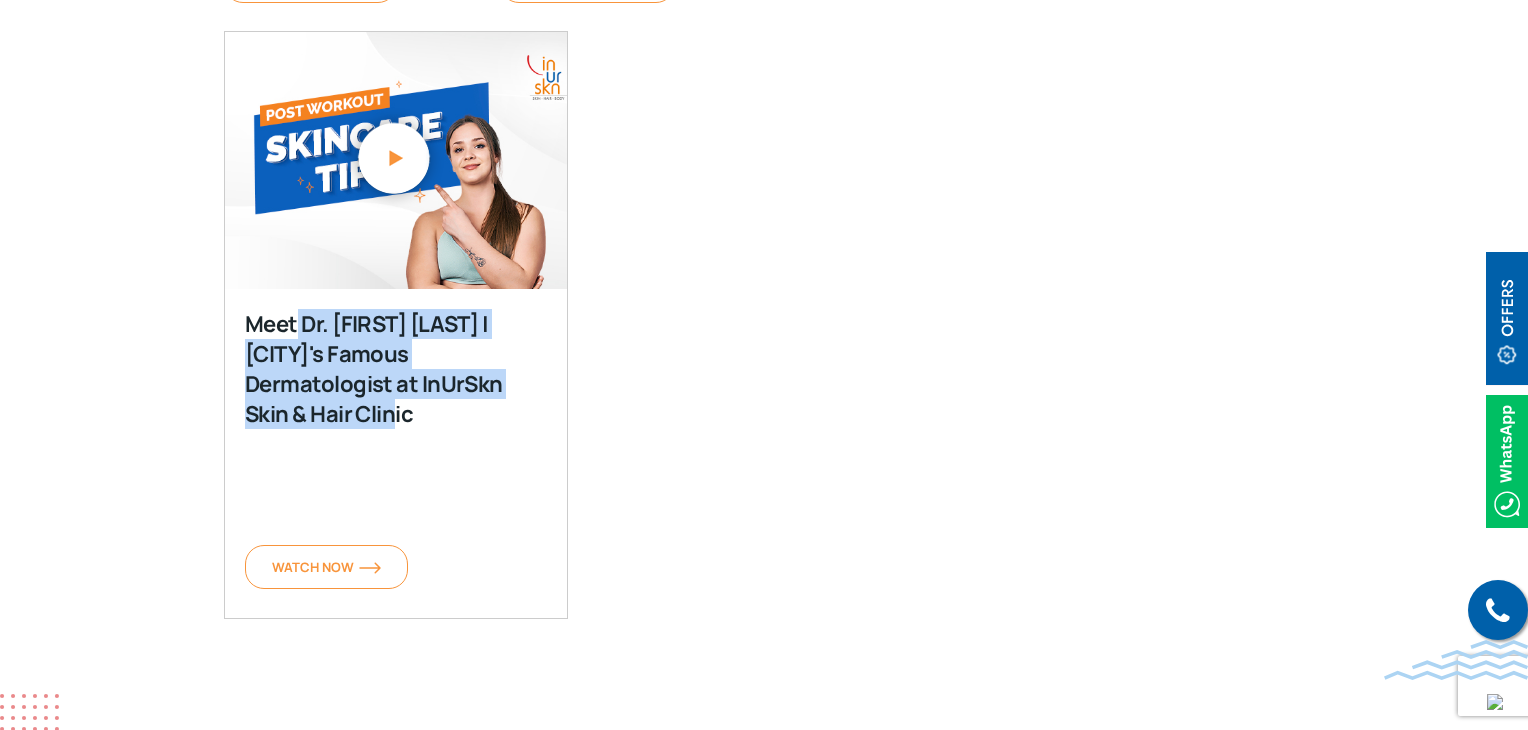 drag, startPoint x: 296, startPoint y: 318, endPoint x: 572, endPoint y: 439, distance: 301.35858 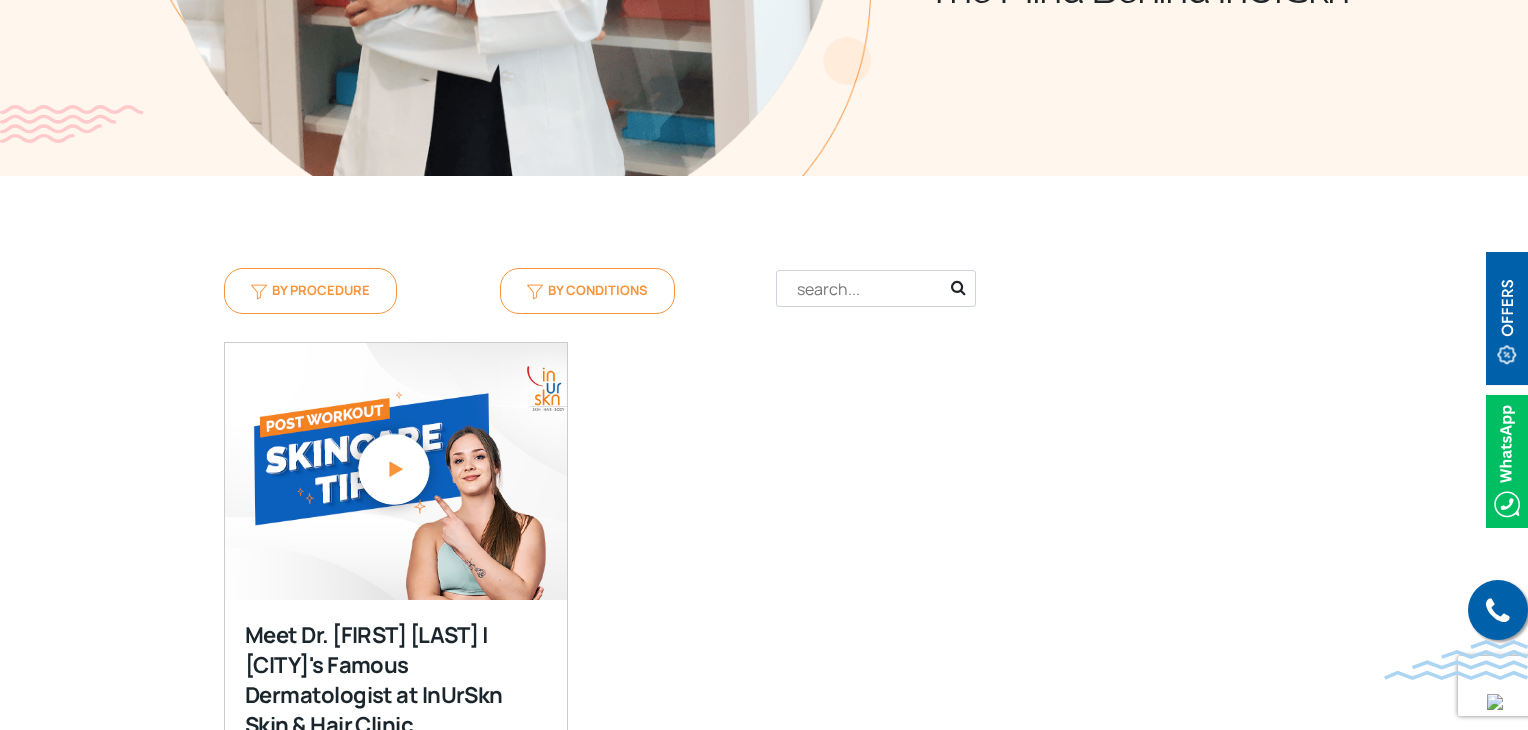 scroll, scrollTop: 600, scrollLeft: 0, axis: vertical 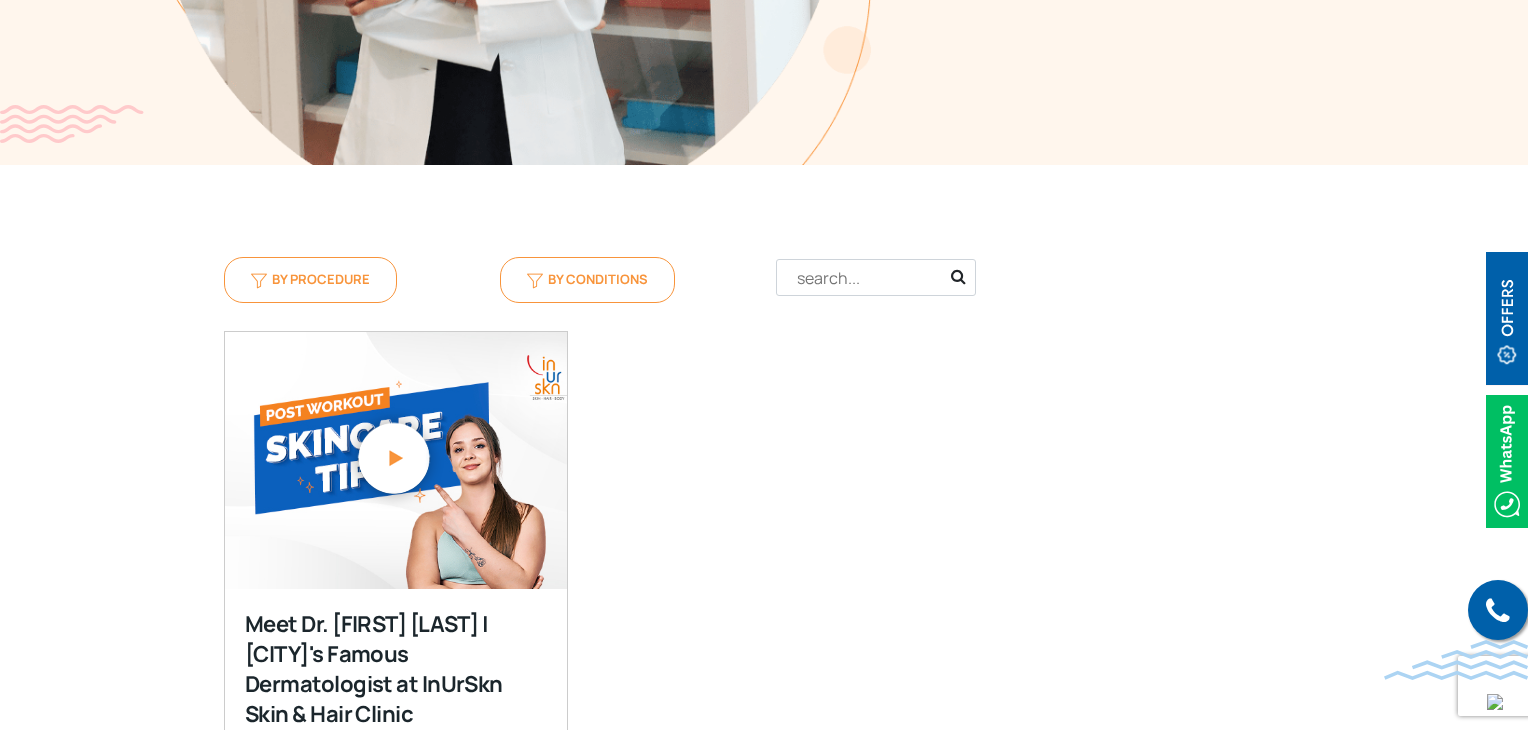 click at bounding box center (394, 457) 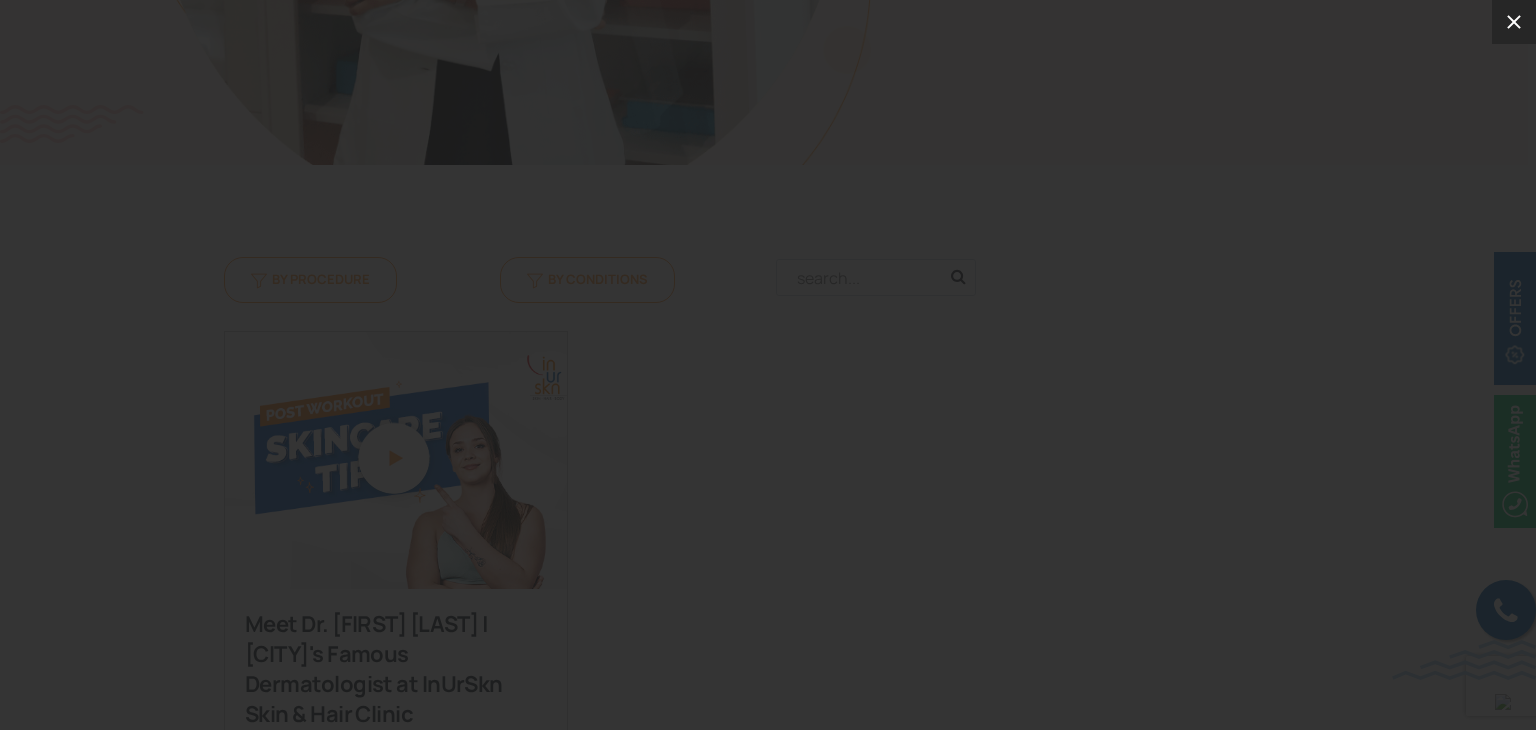 click 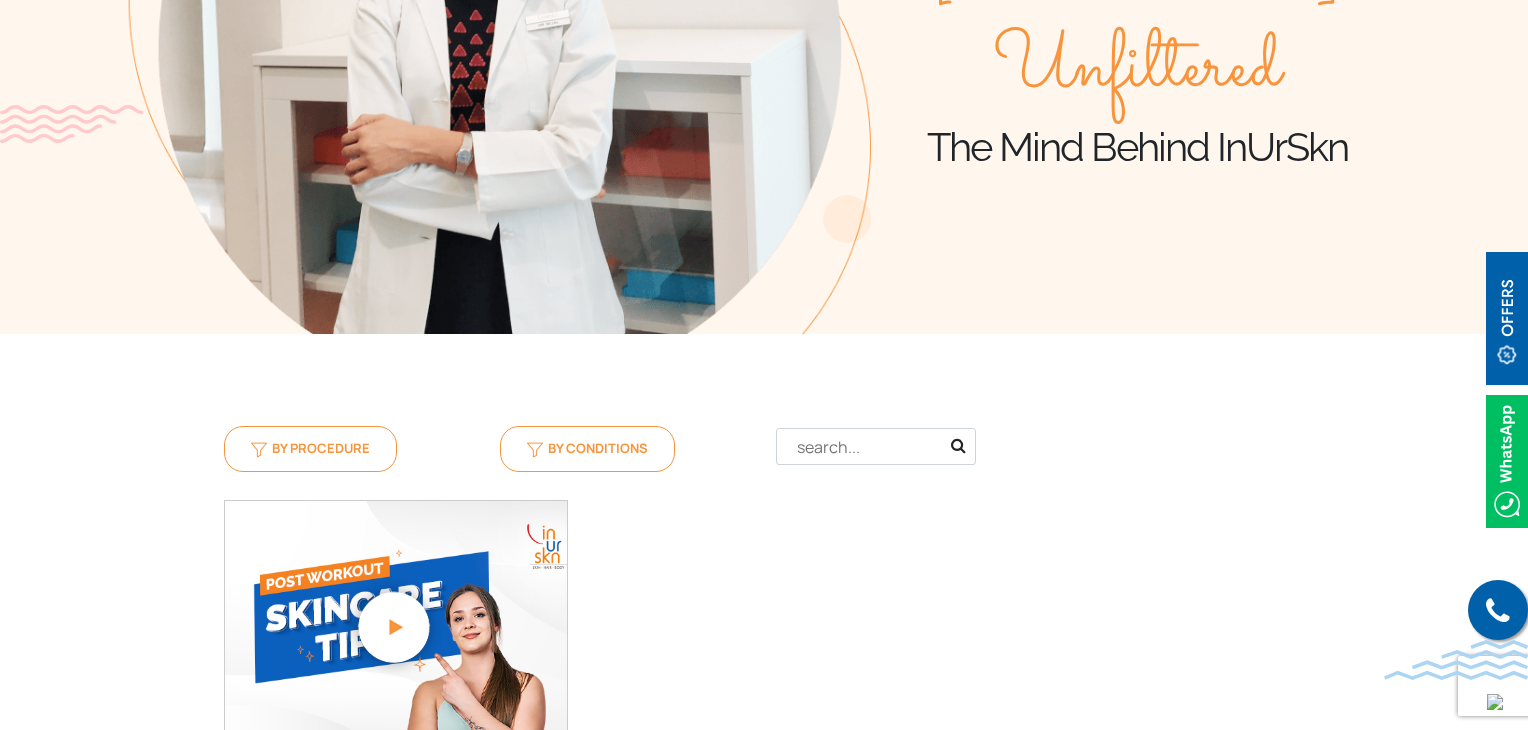 scroll, scrollTop: 600, scrollLeft: 0, axis: vertical 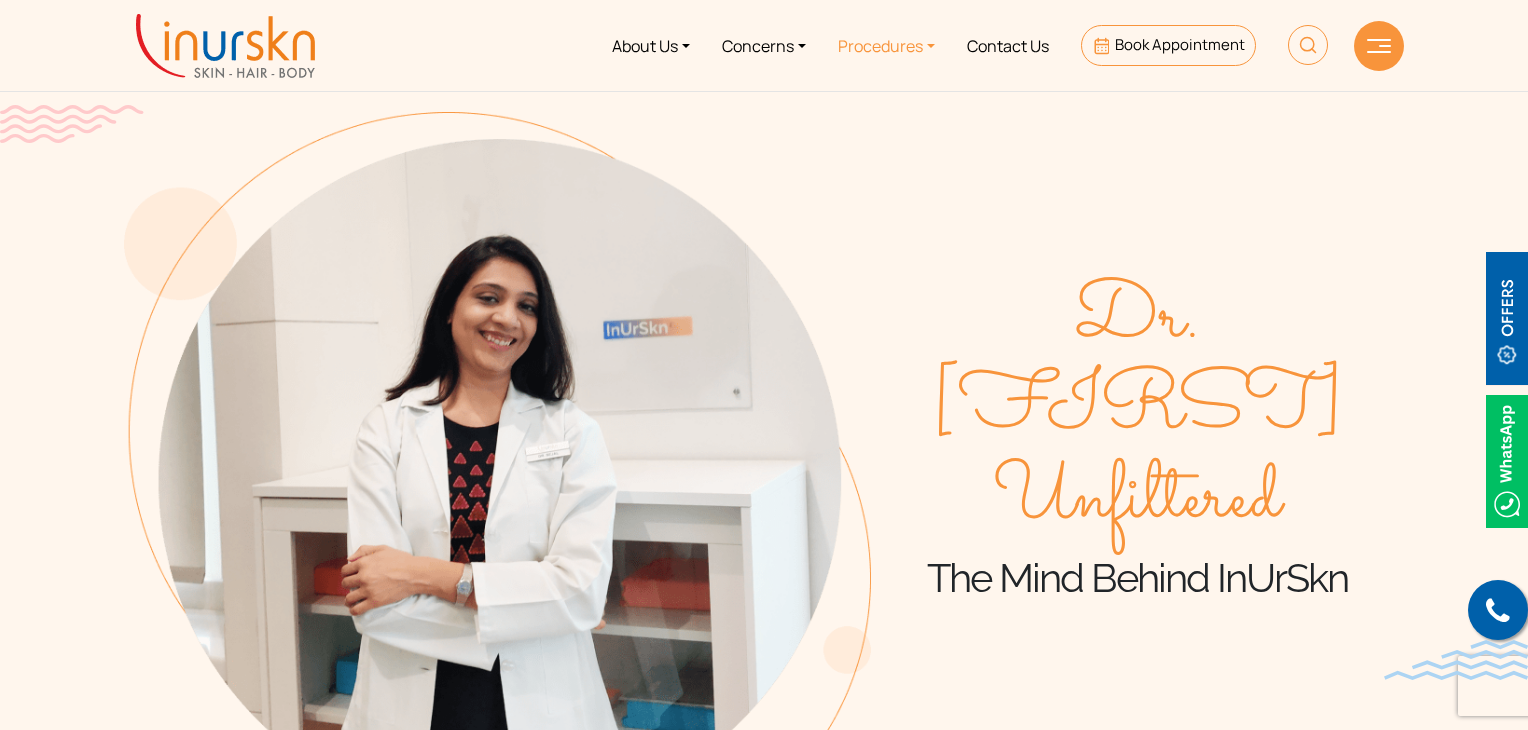 click on "Procedures" at bounding box center (886, 45) 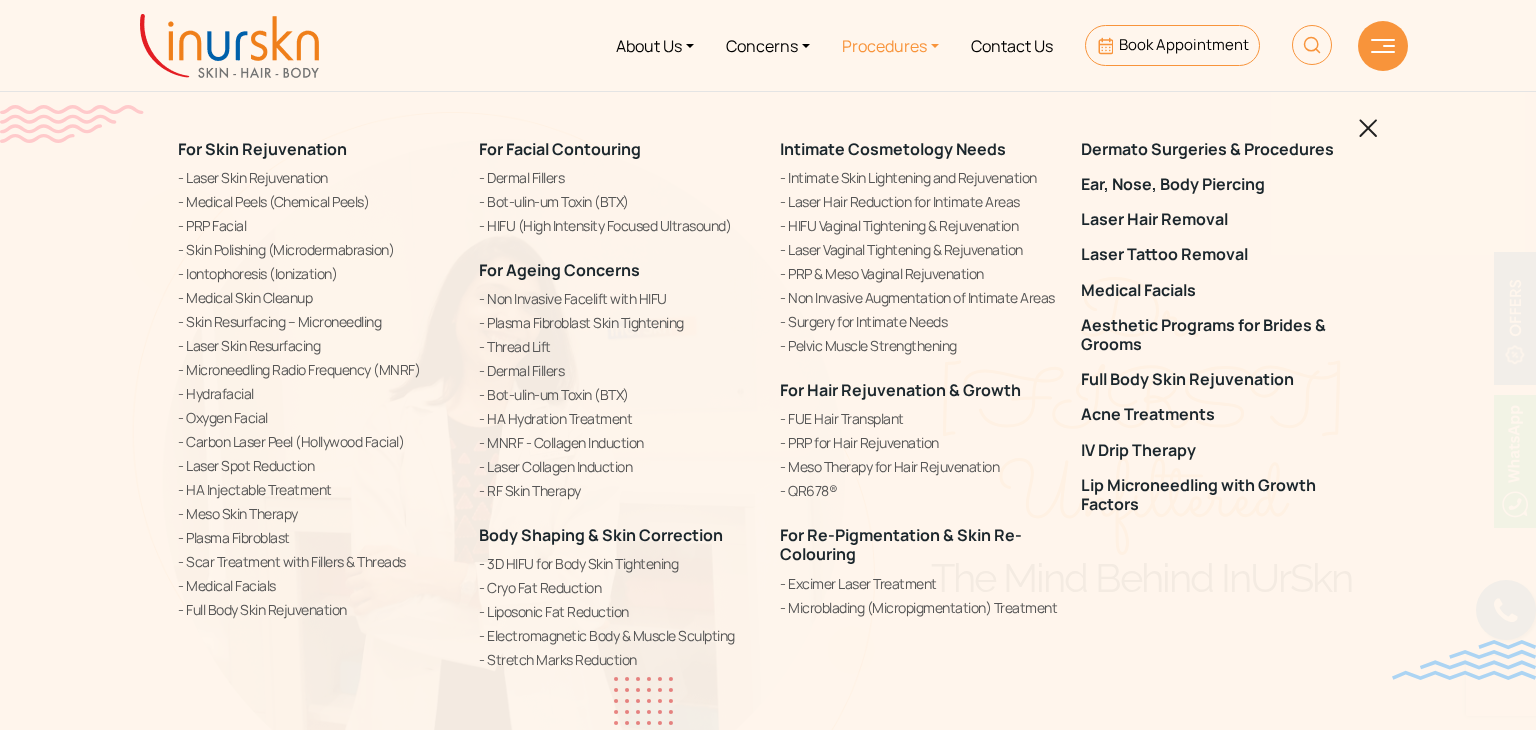 click at bounding box center [1383, 46] 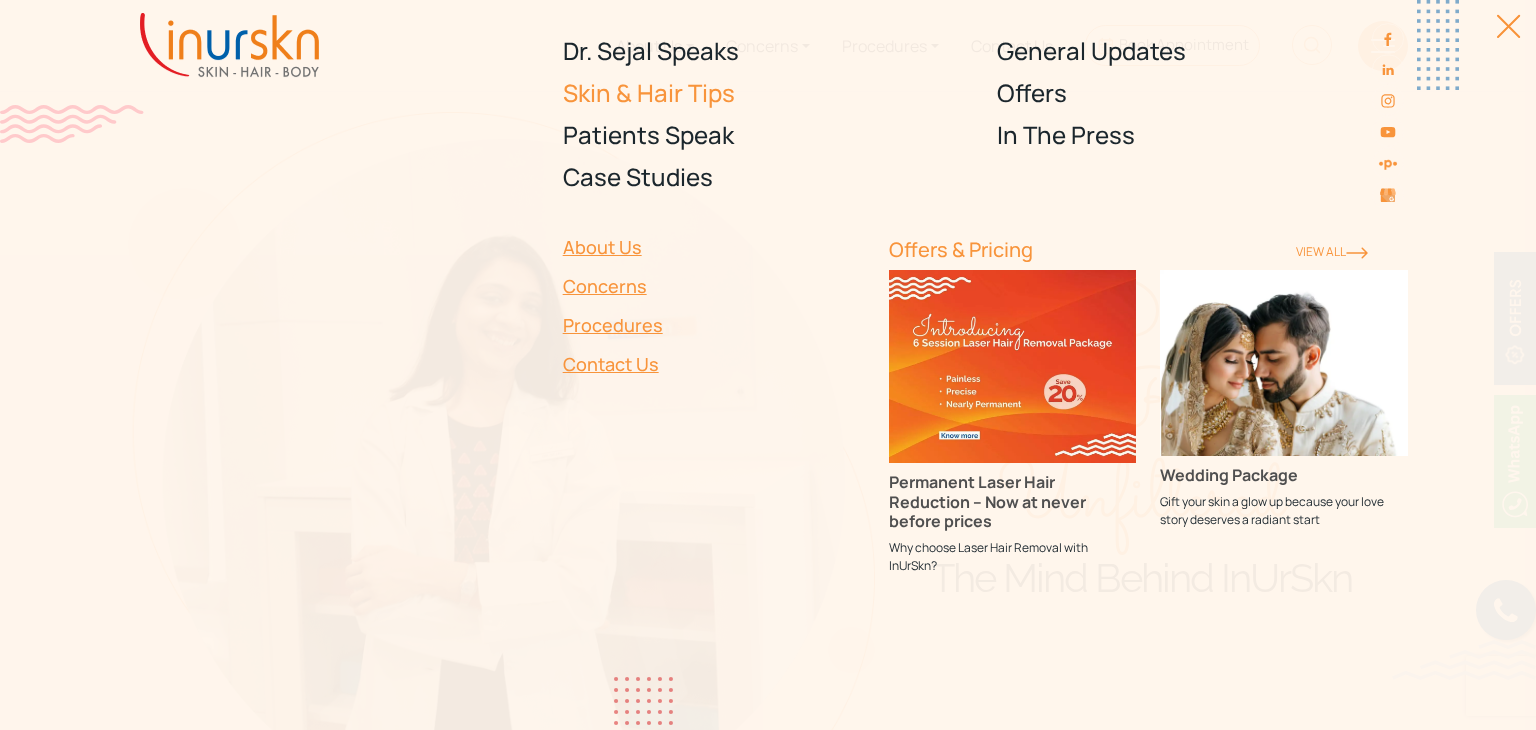 click on "Skin & Hair Tips" at bounding box center (768, 93) 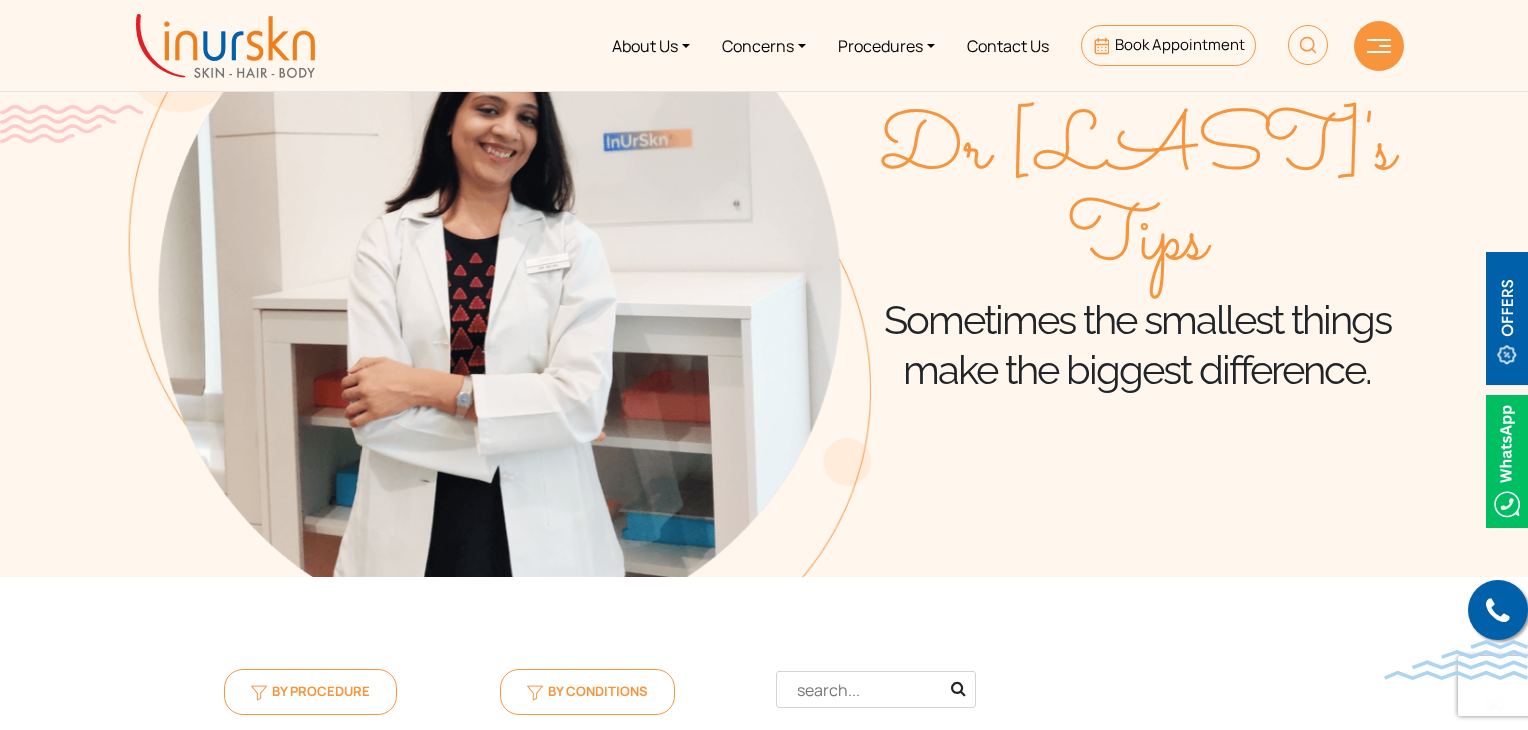 scroll, scrollTop: 200, scrollLeft: 0, axis: vertical 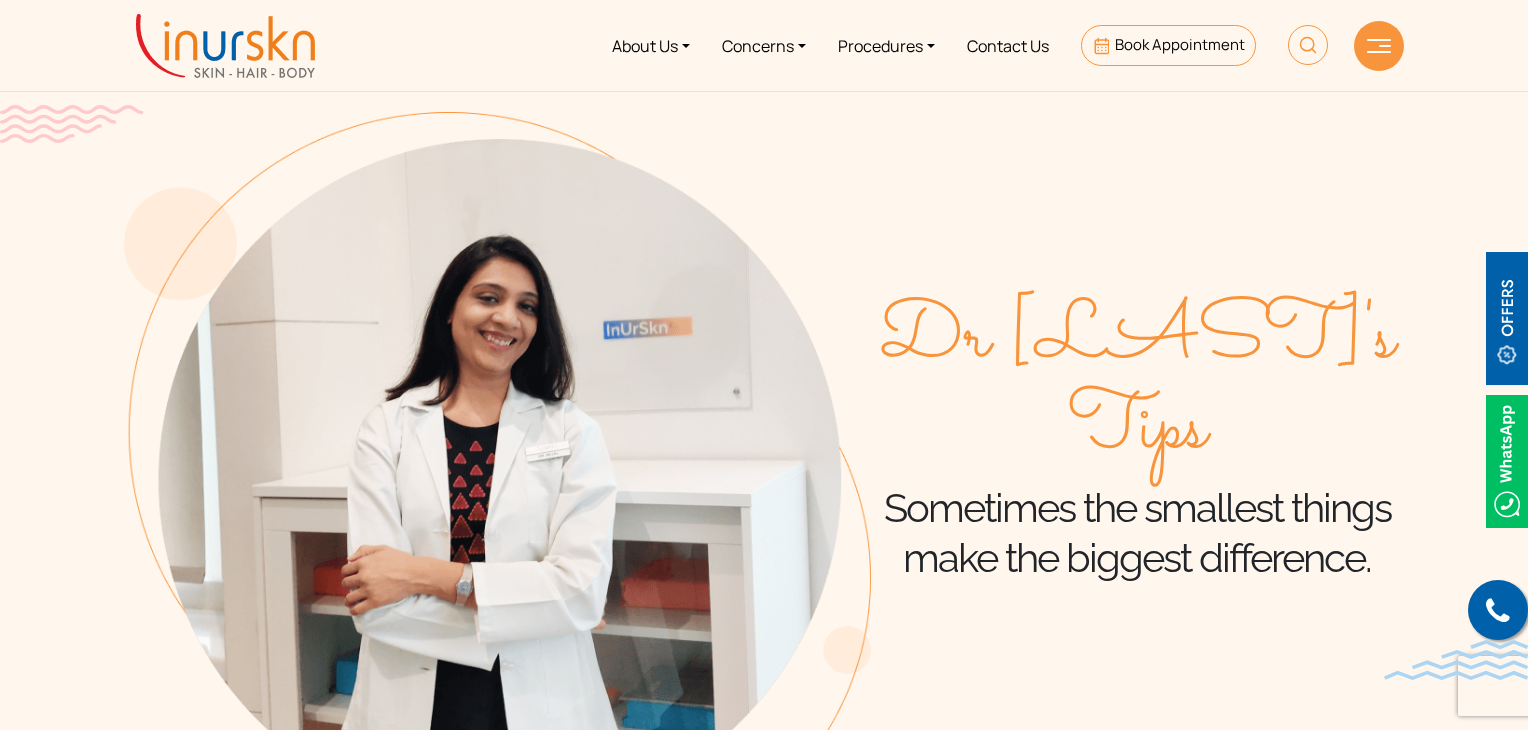 click at bounding box center (1379, 46) 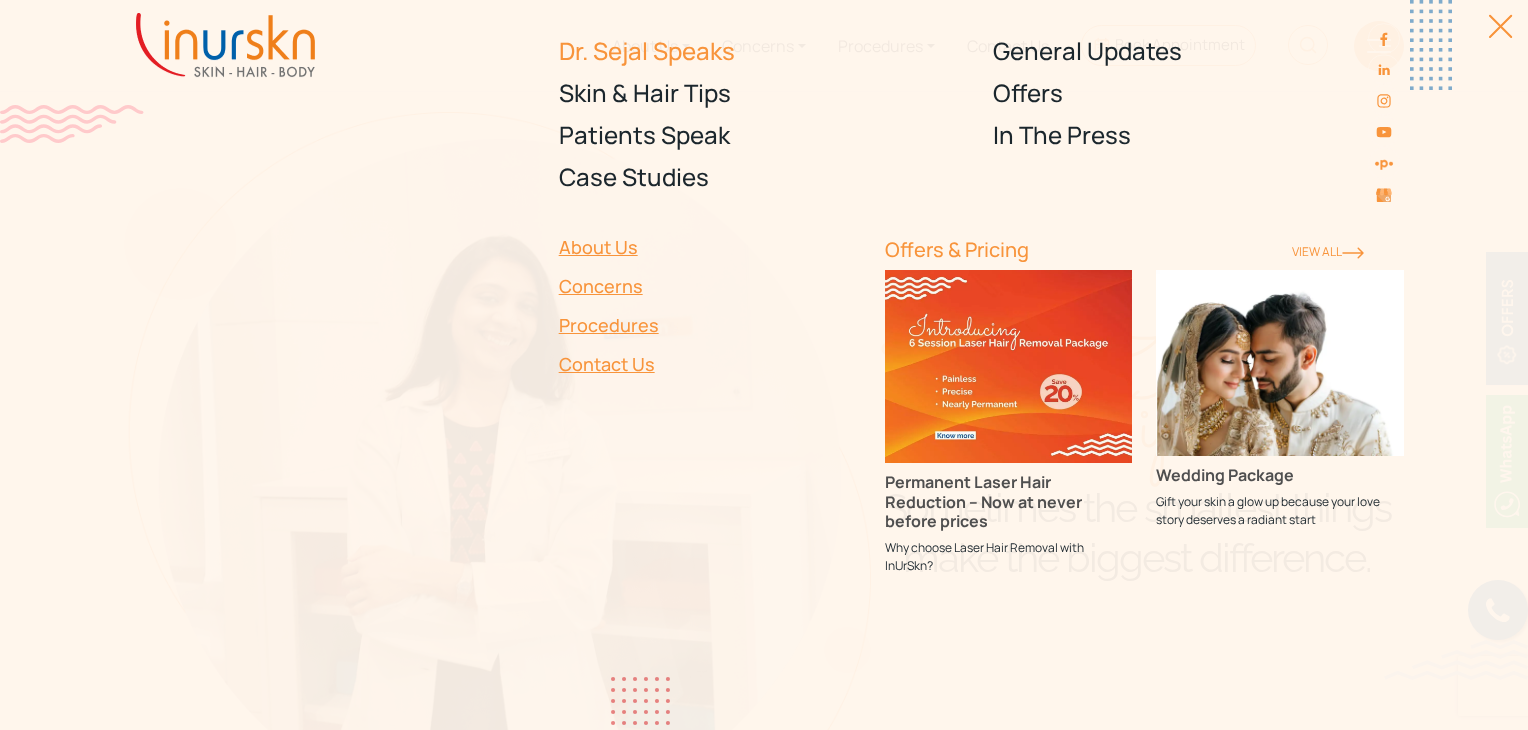 click on "Dr. Sejal Speaks" at bounding box center [764, 51] 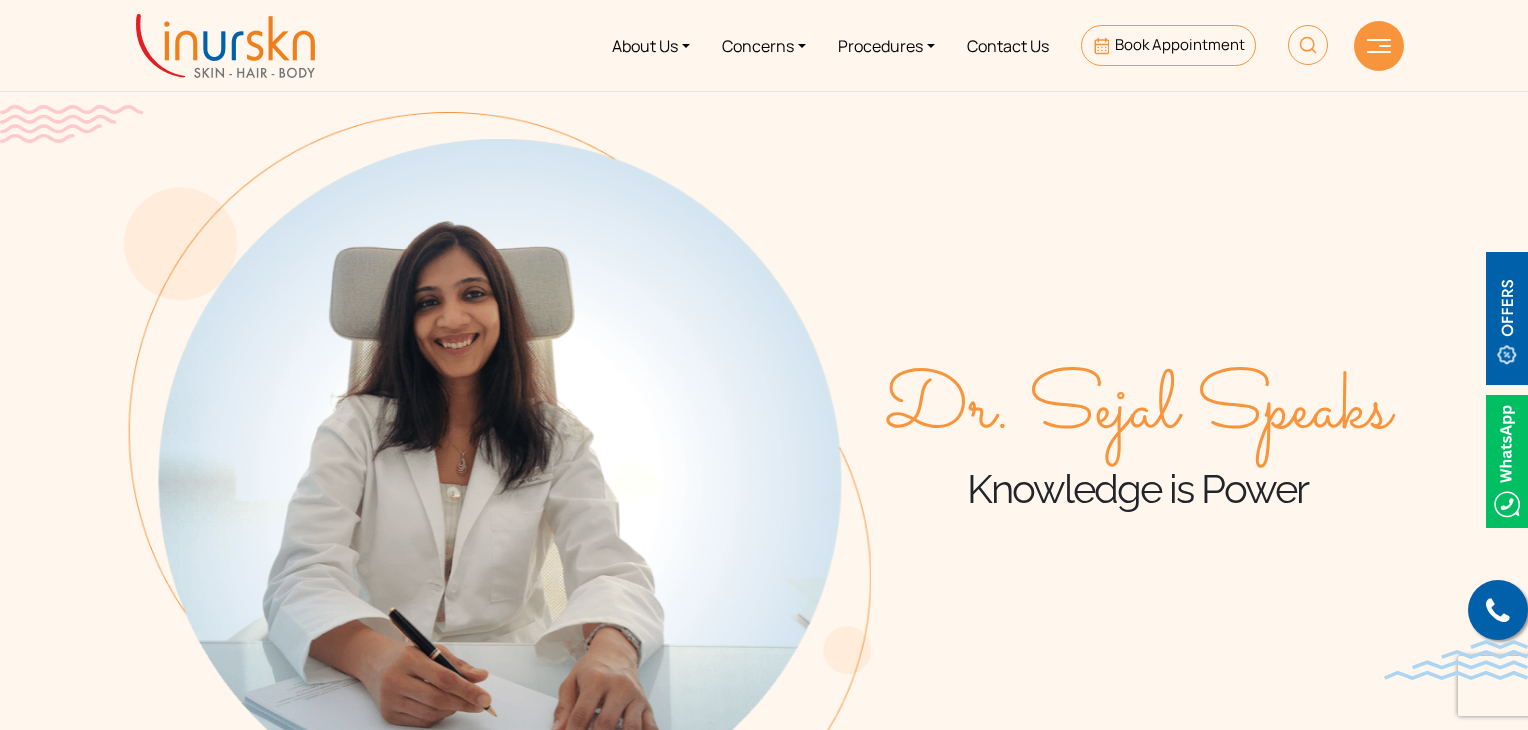 scroll, scrollTop: 0, scrollLeft: 0, axis: both 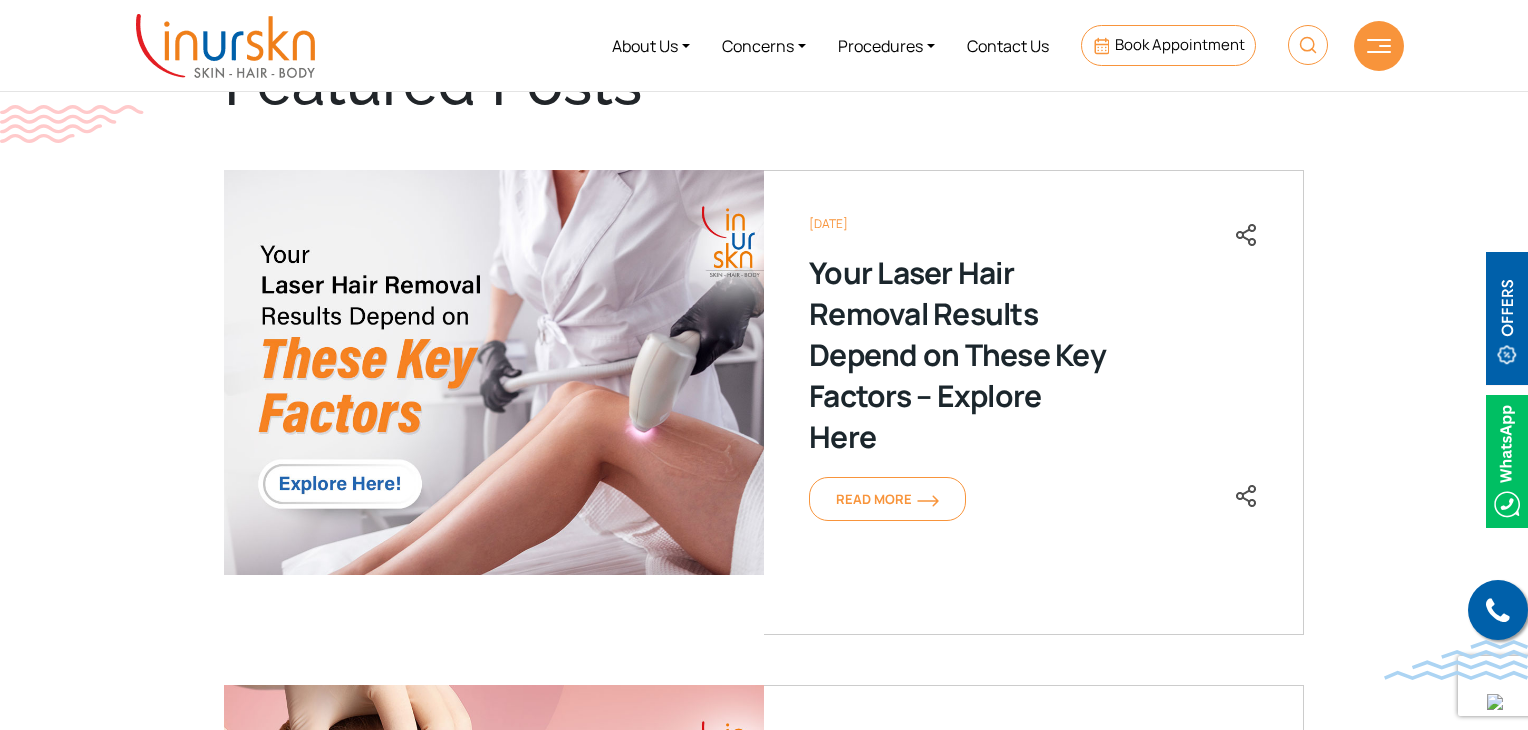 click at bounding box center (1379, 46) 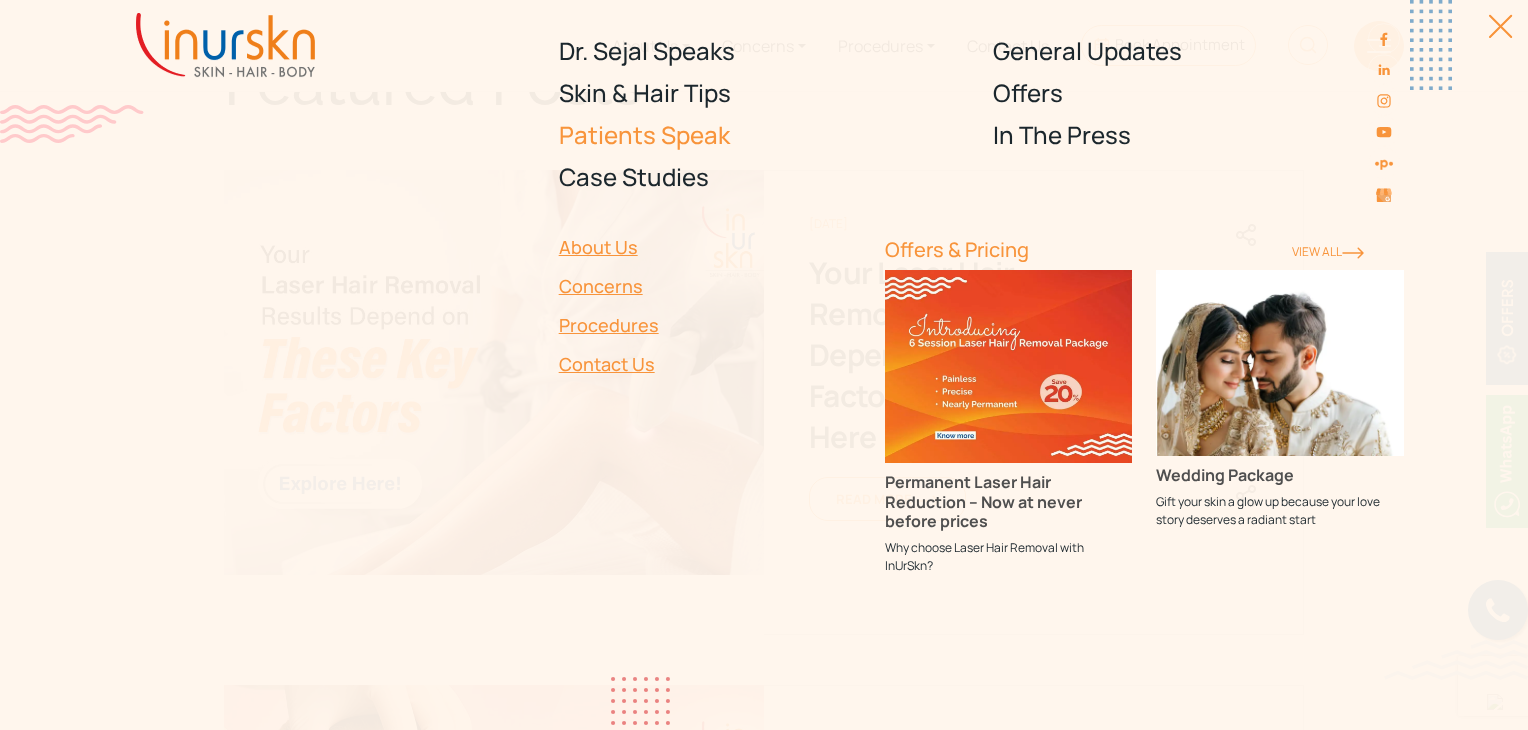 click on "Patients Speak" at bounding box center (764, 135) 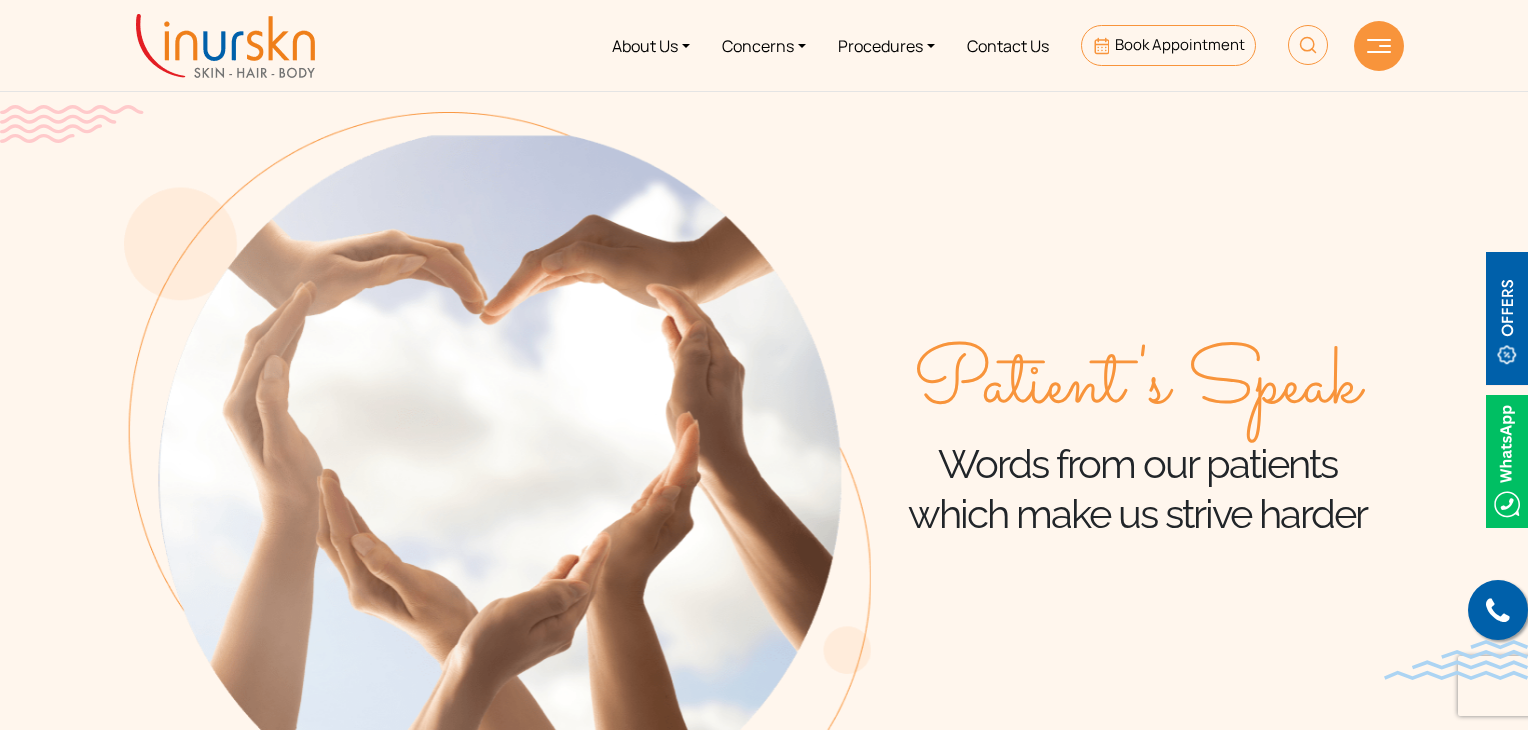 scroll, scrollTop: 0, scrollLeft: 0, axis: both 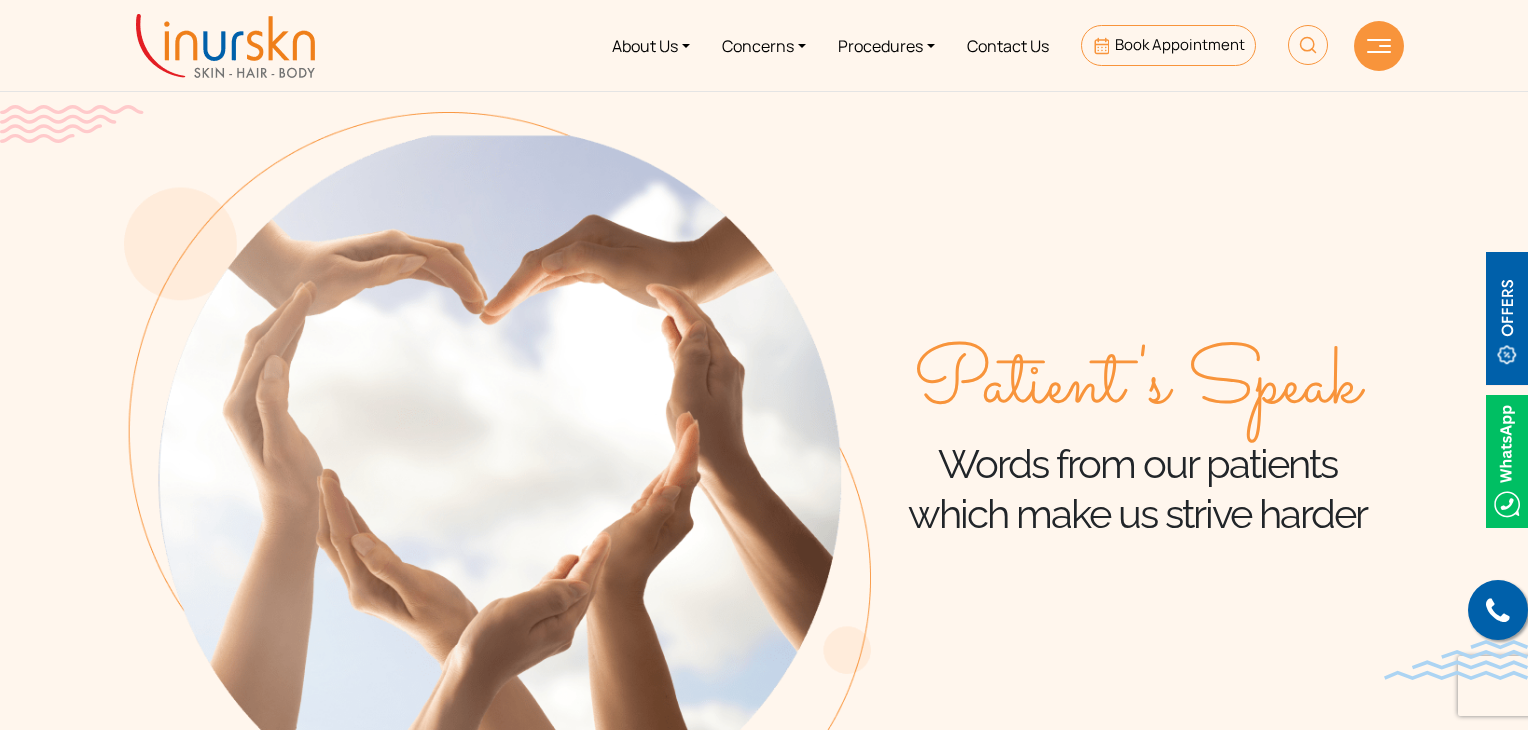 click at bounding box center [1379, 46] 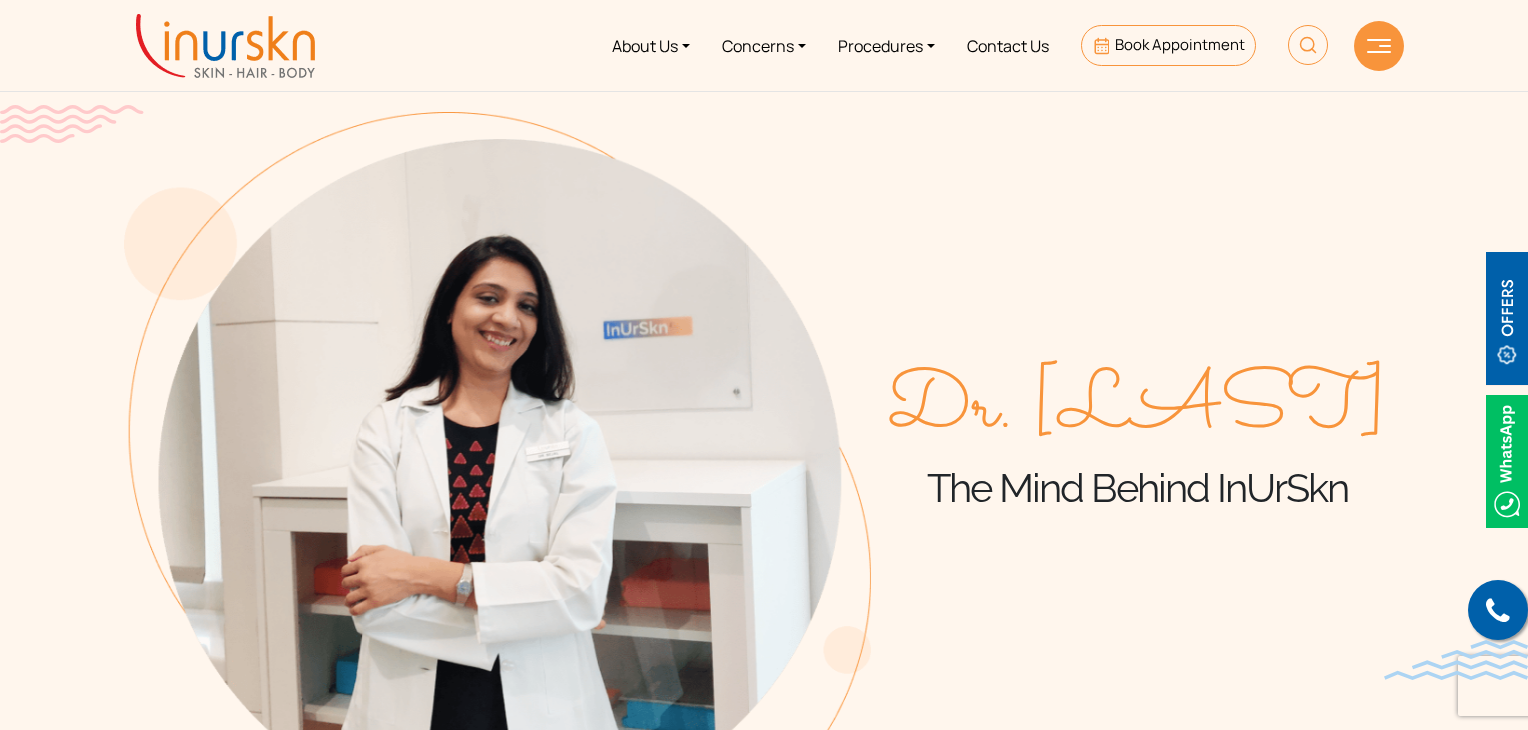 scroll, scrollTop: 0, scrollLeft: 0, axis: both 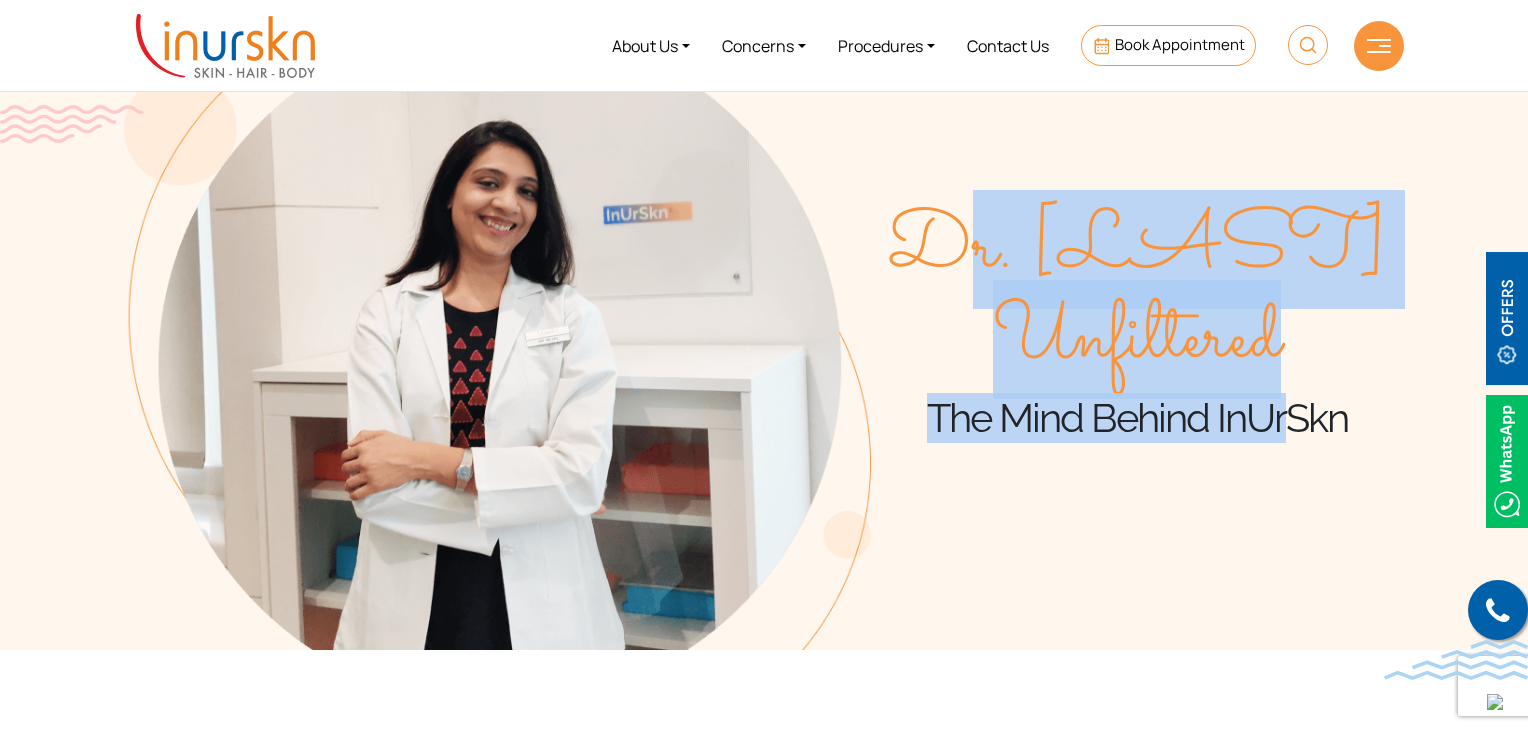 drag, startPoint x: 1048, startPoint y: 225, endPoint x: 1357, endPoint y: 480, distance: 400.632 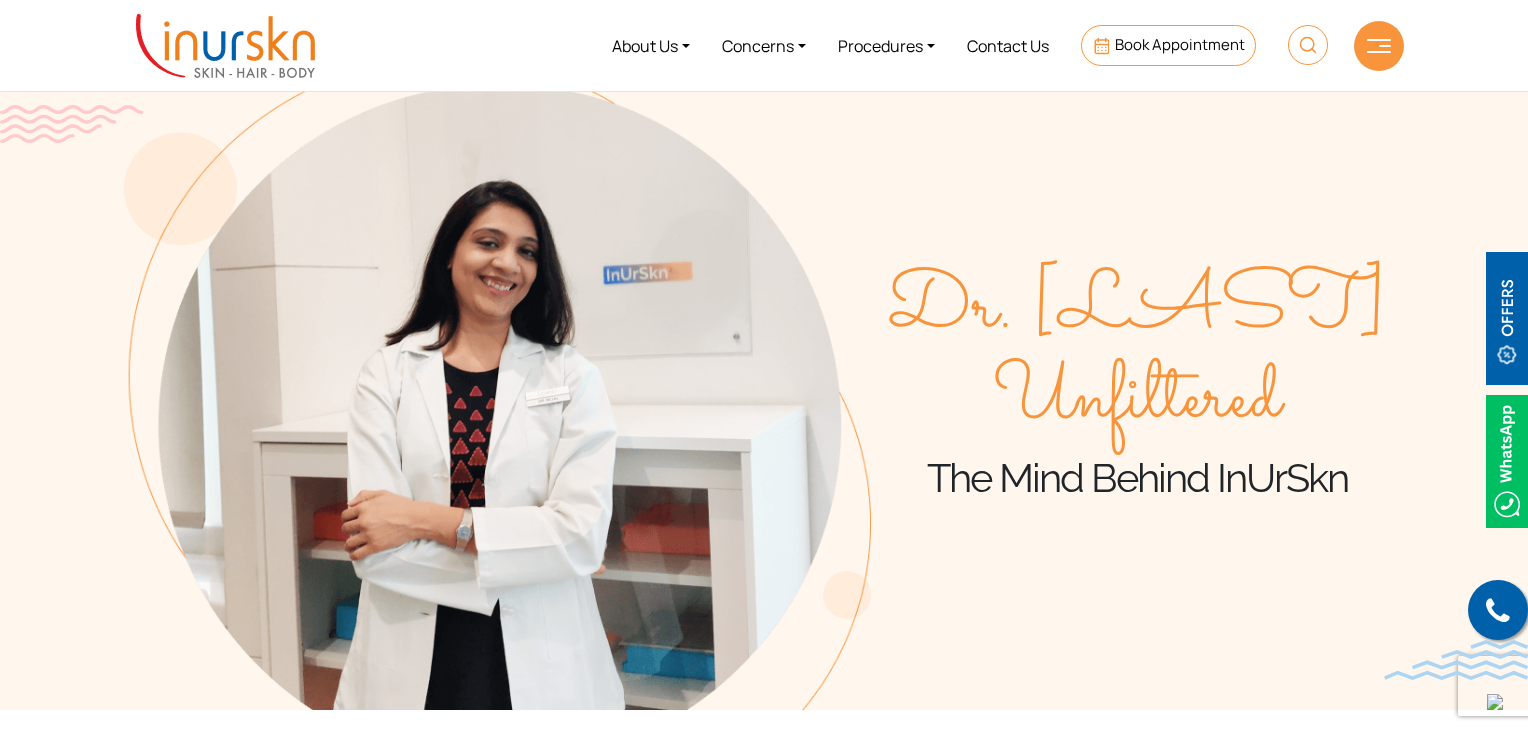 scroll, scrollTop: 0, scrollLeft: 0, axis: both 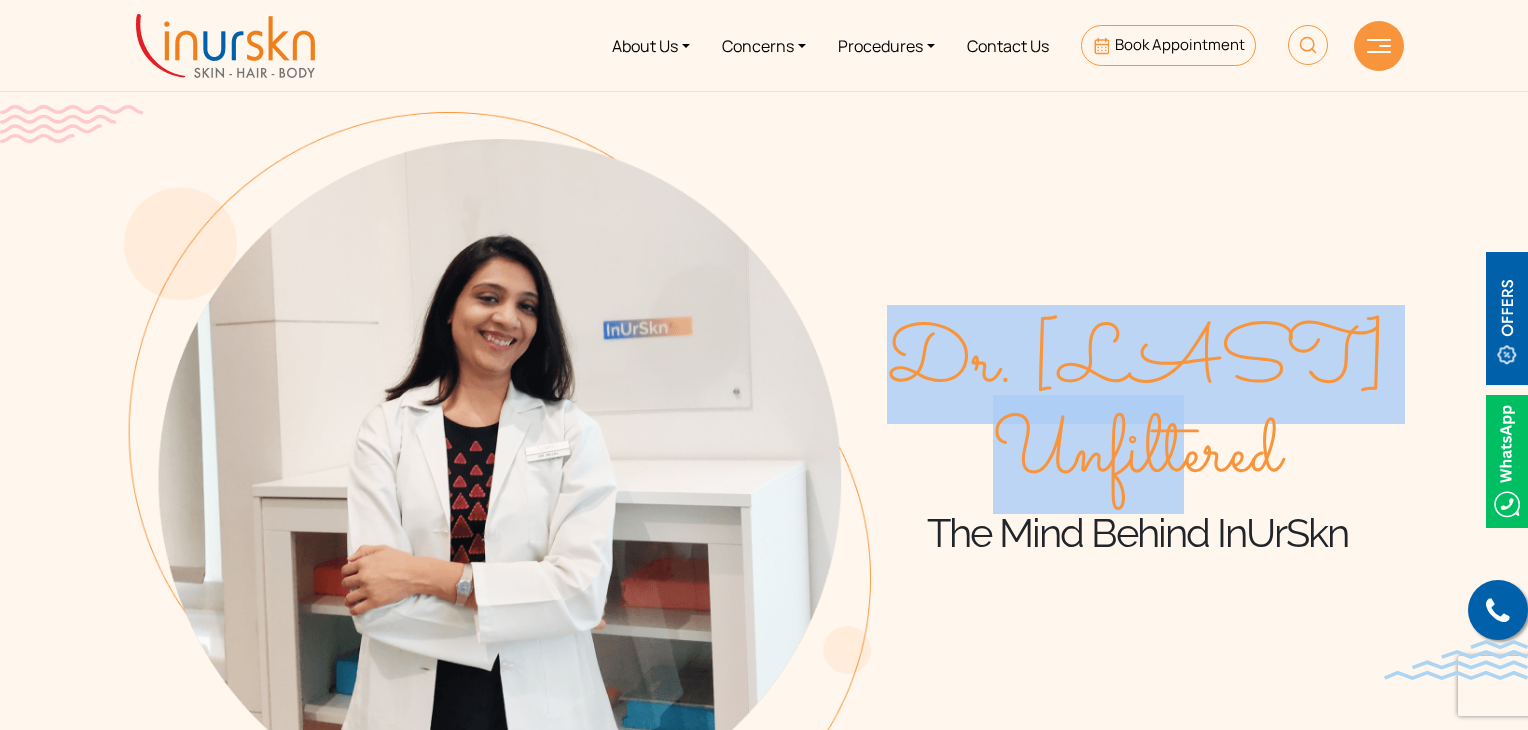 drag, startPoint x: 976, startPoint y: 333, endPoint x: 1239, endPoint y: 509, distance: 316.45694 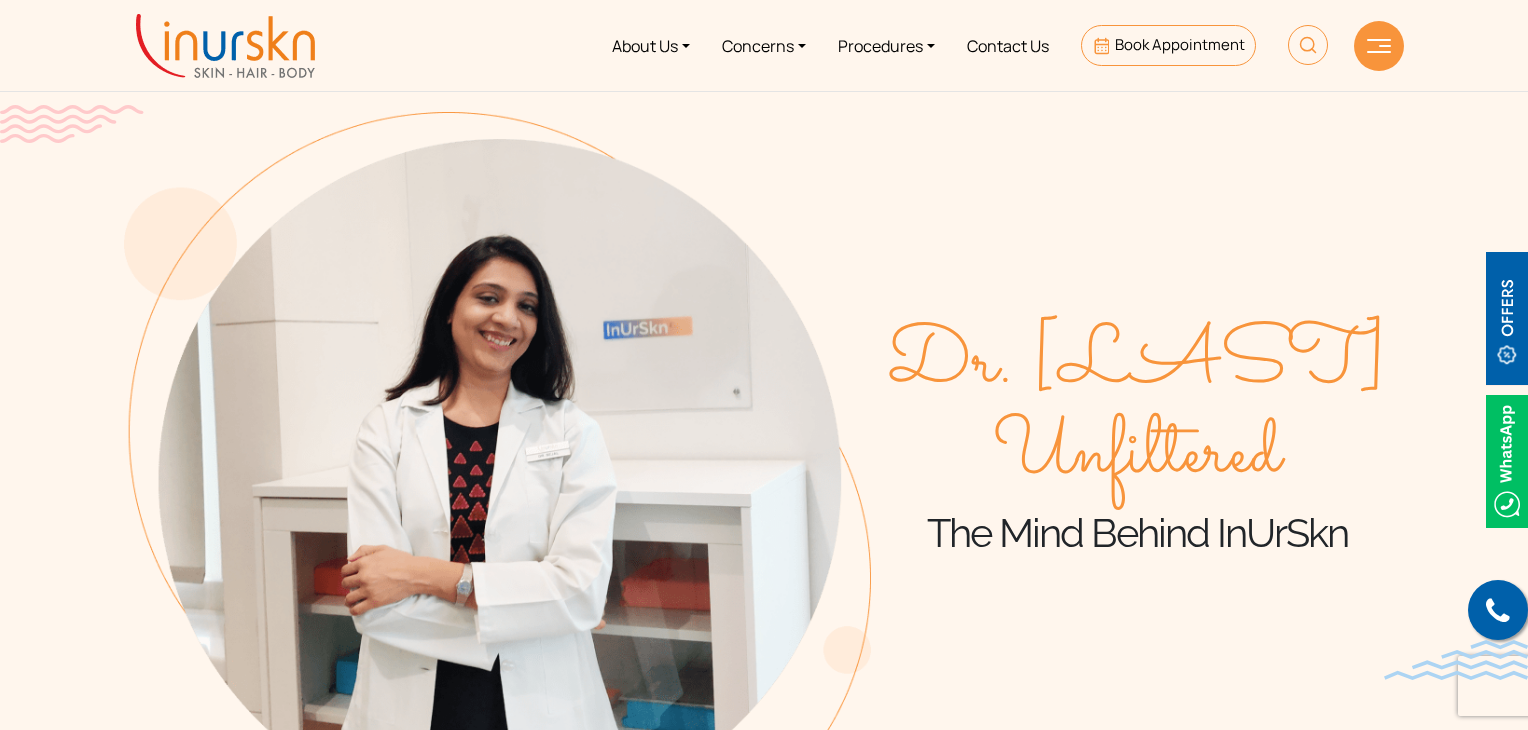 click on "Dr. Sejal Unfiltered
The Mind Behind InUrSkn" at bounding box center (1137, 439) 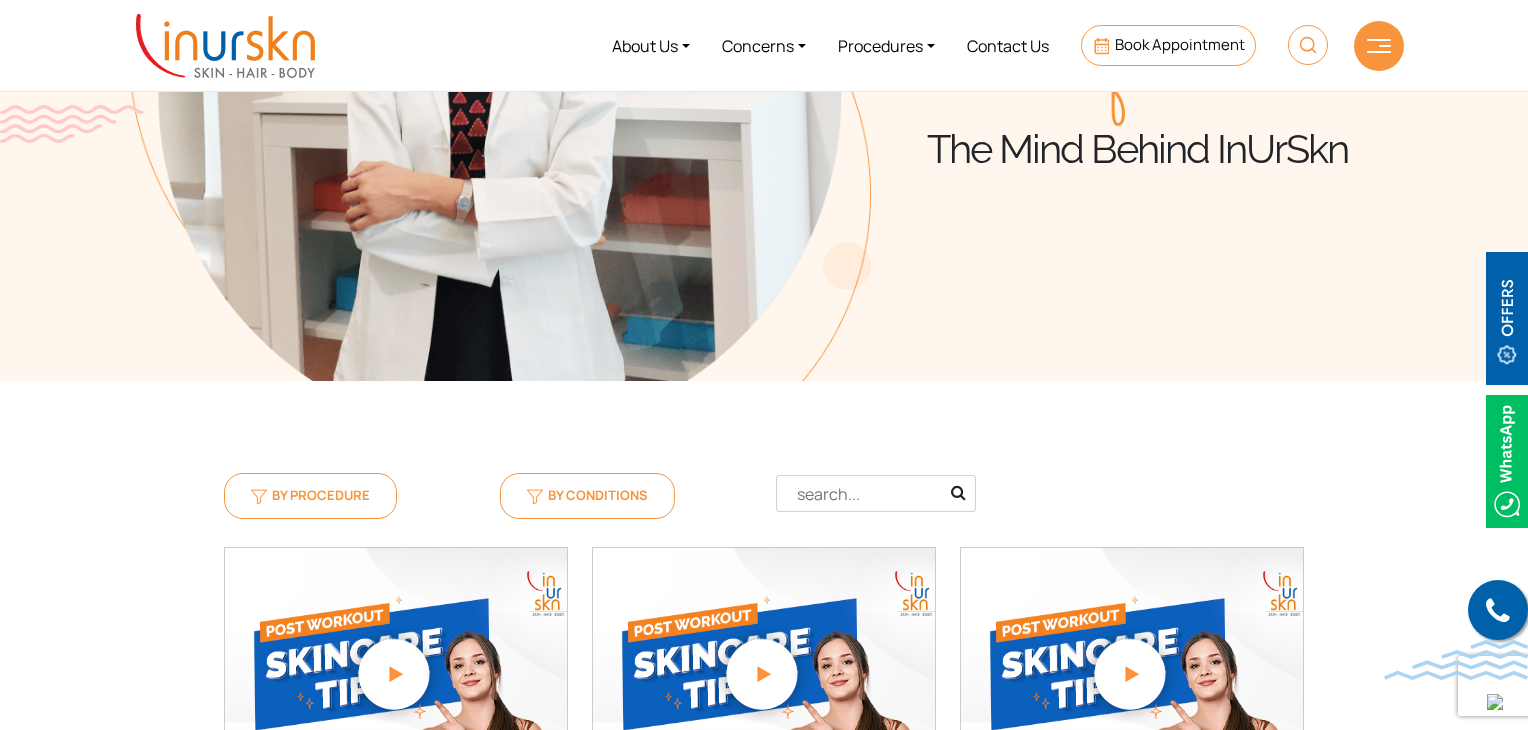 scroll, scrollTop: 200, scrollLeft: 0, axis: vertical 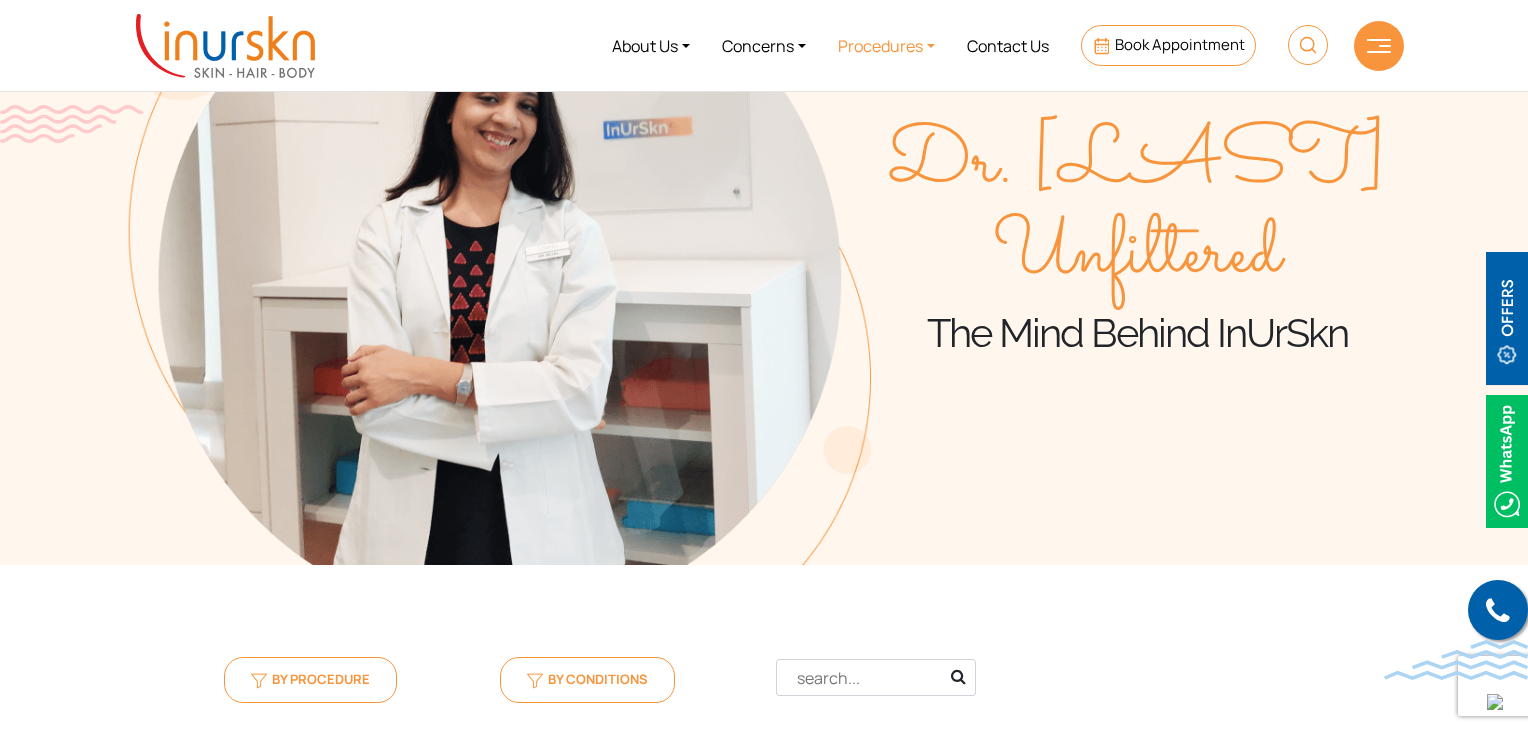click on "Procedures" at bounding box center (886, 45) 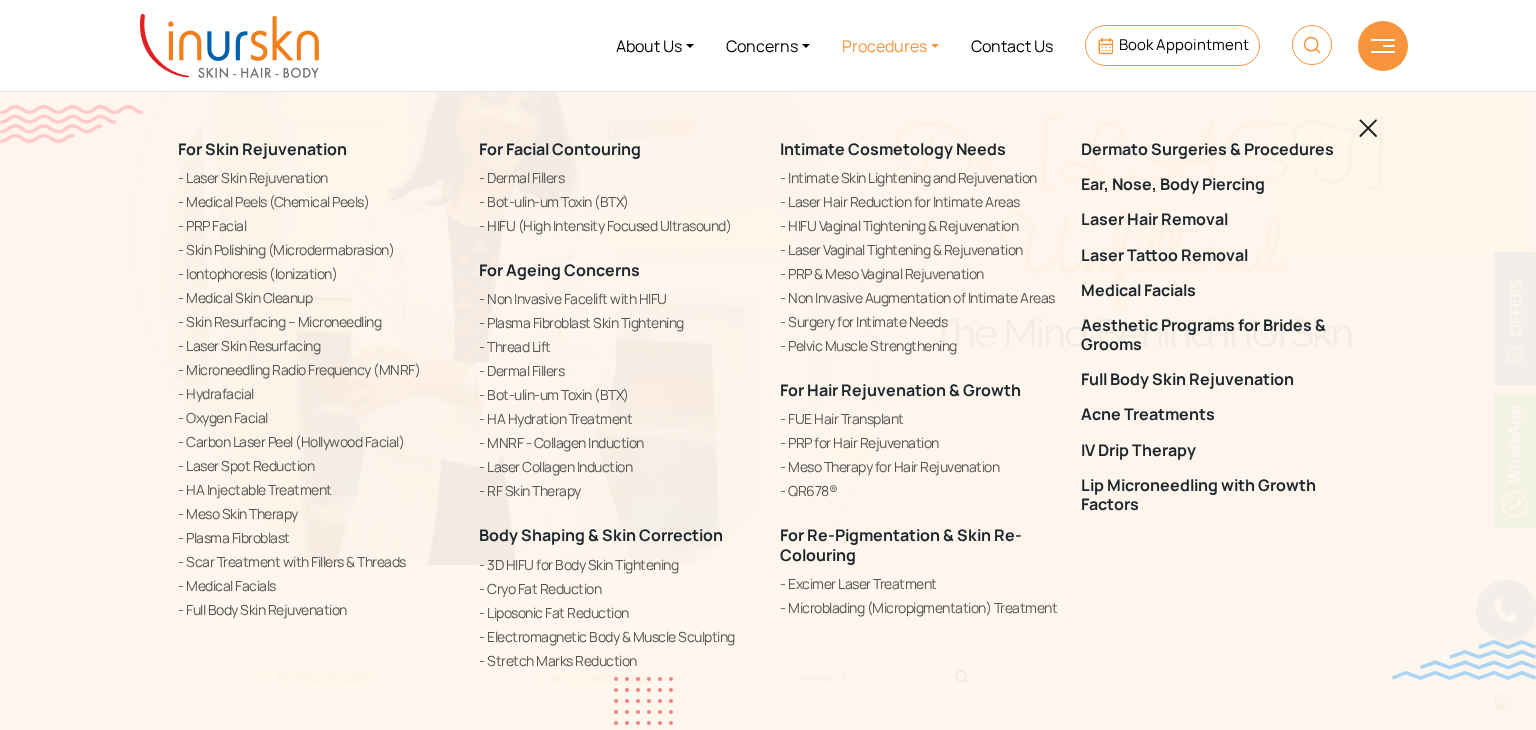 click at bounding box center [1368, 128] 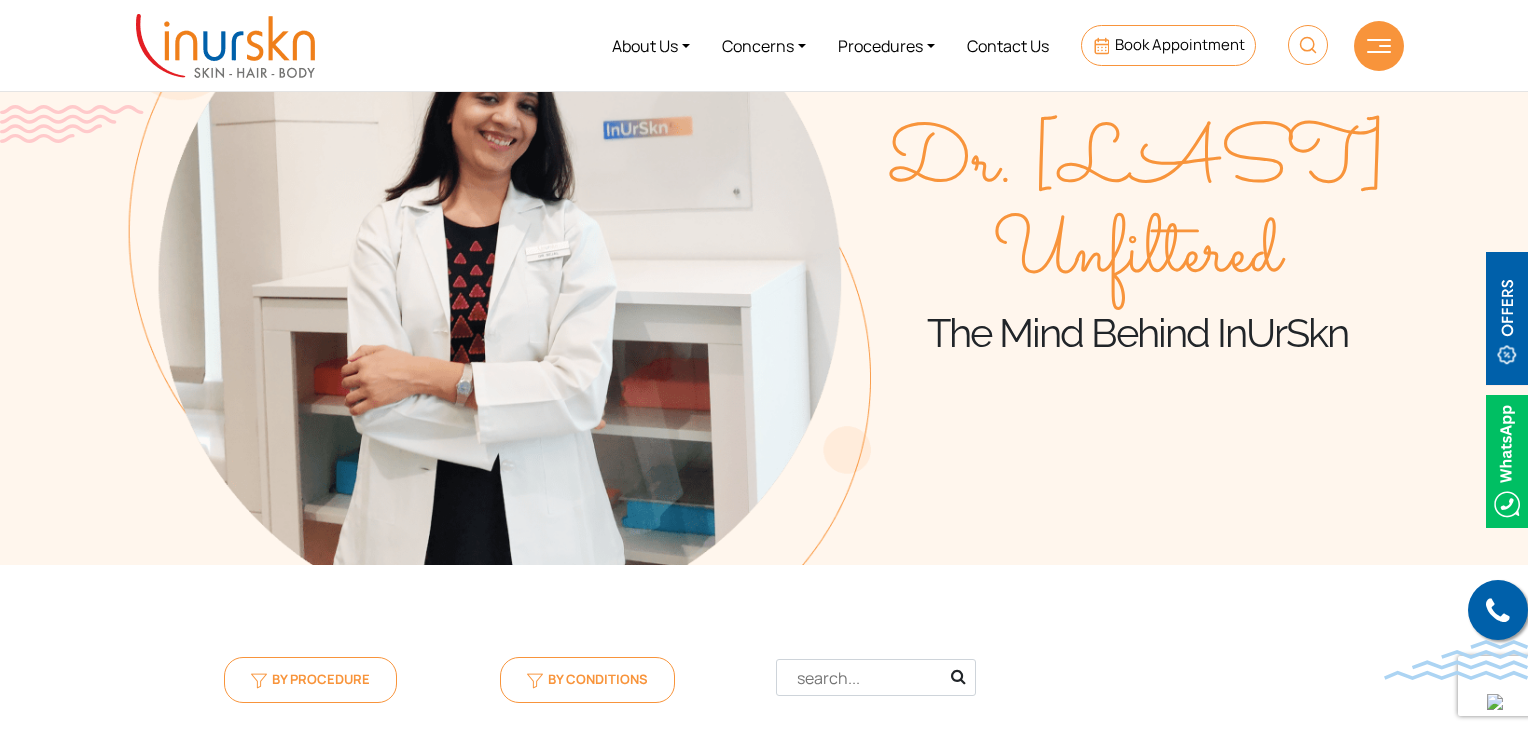 click at bounding box center (1379, 46) 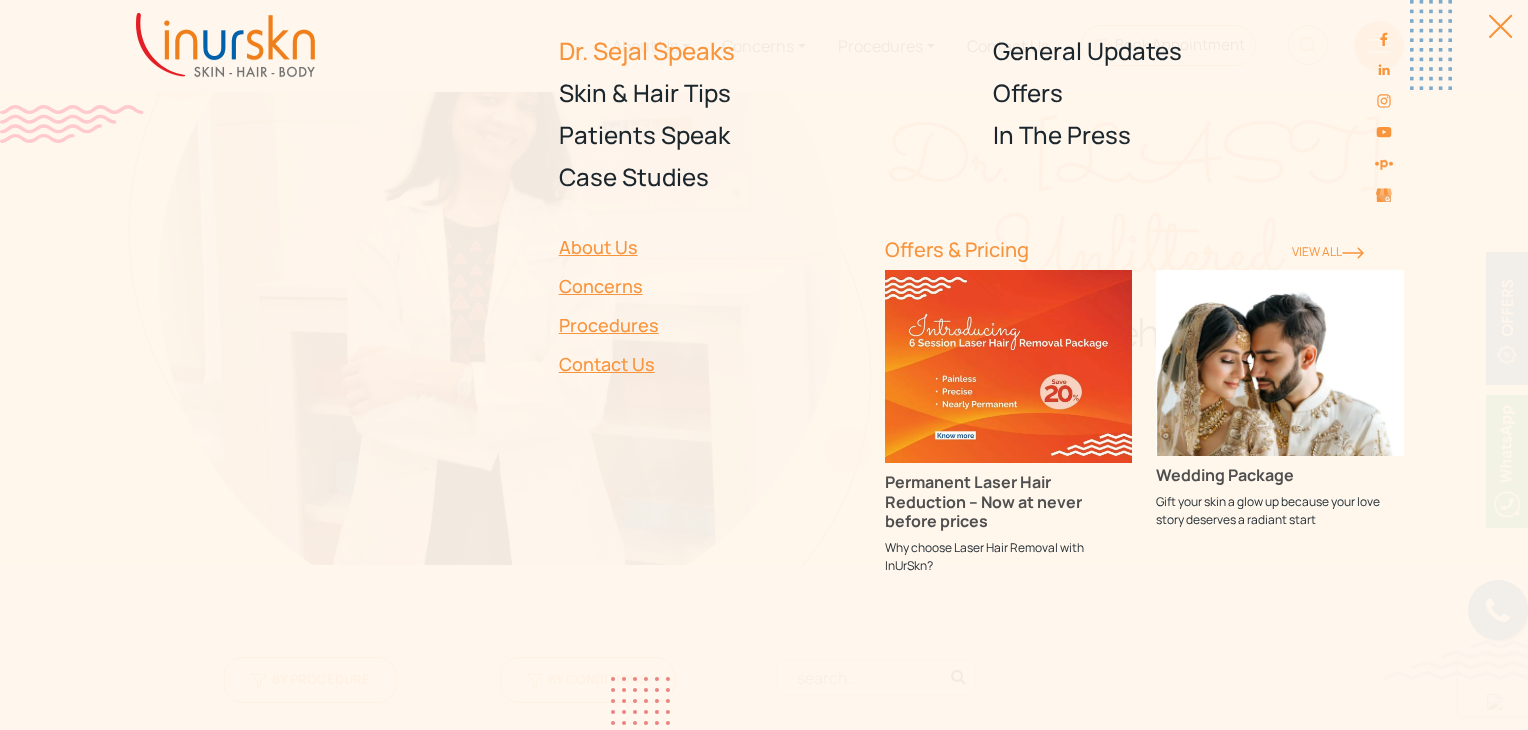 click on "Dr. Sejal Speaks" at bounding box center (764, 51) 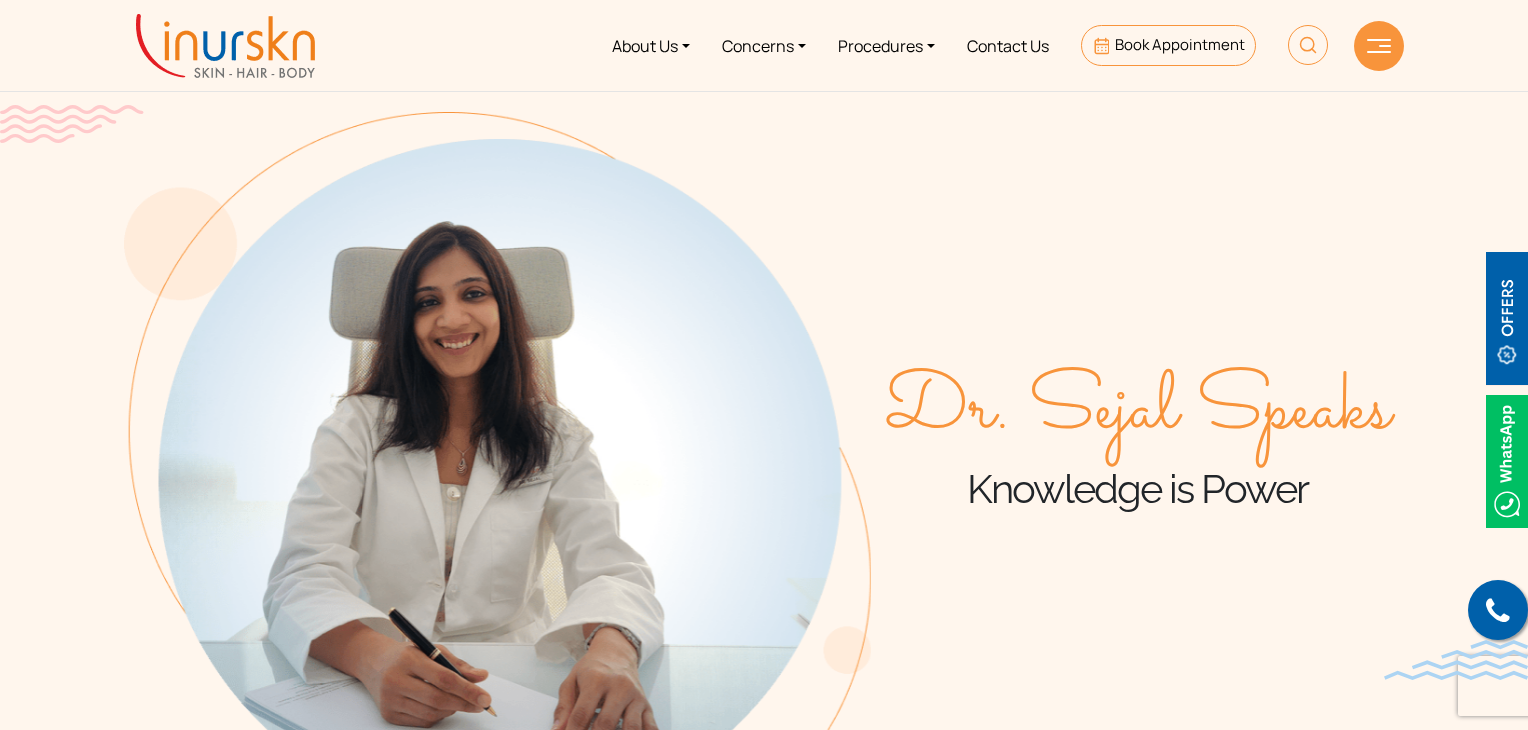 scroll, scrollTop: 0, scrollLeft: 0, axis: both 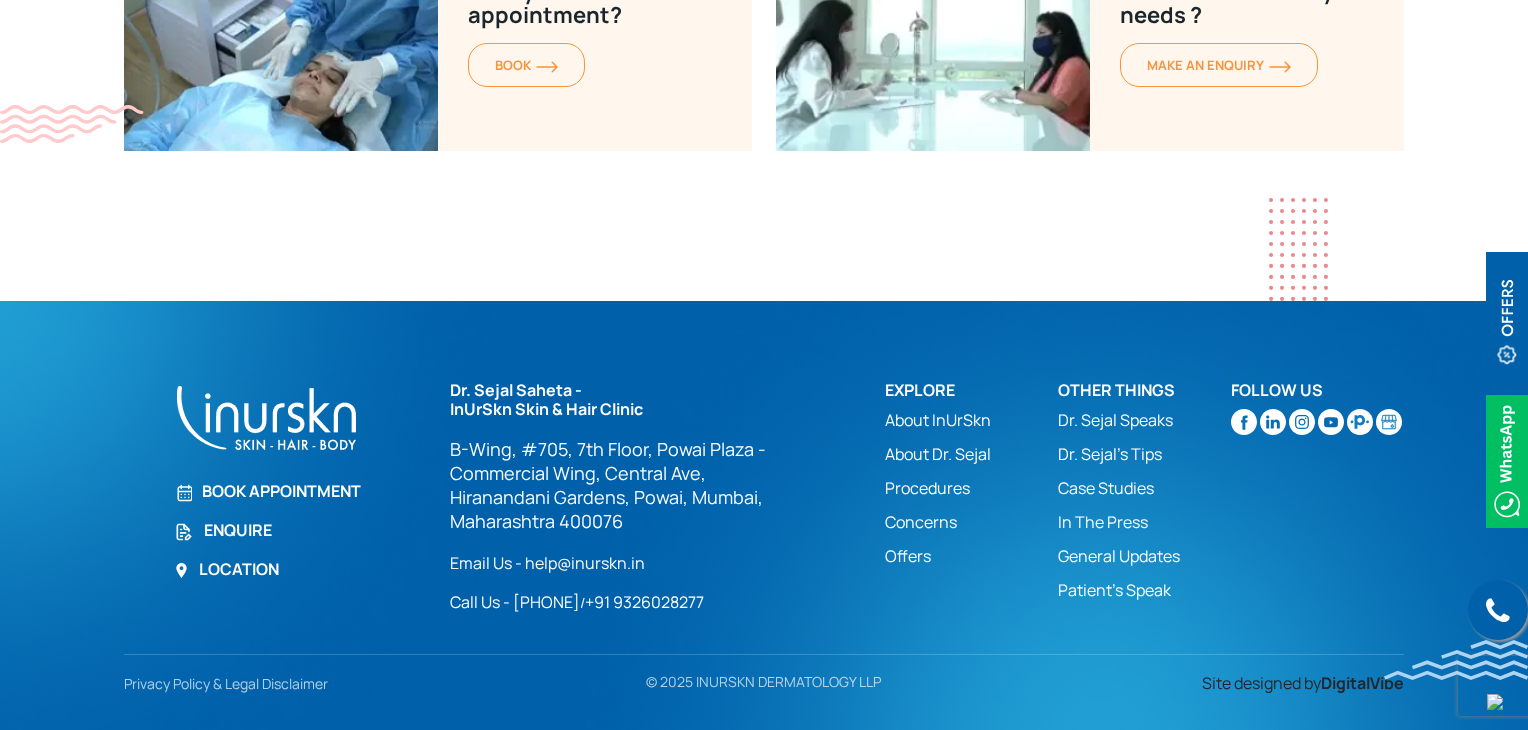 click on "Dr. Sejal's Tips" at bounding box center [1144, 454] 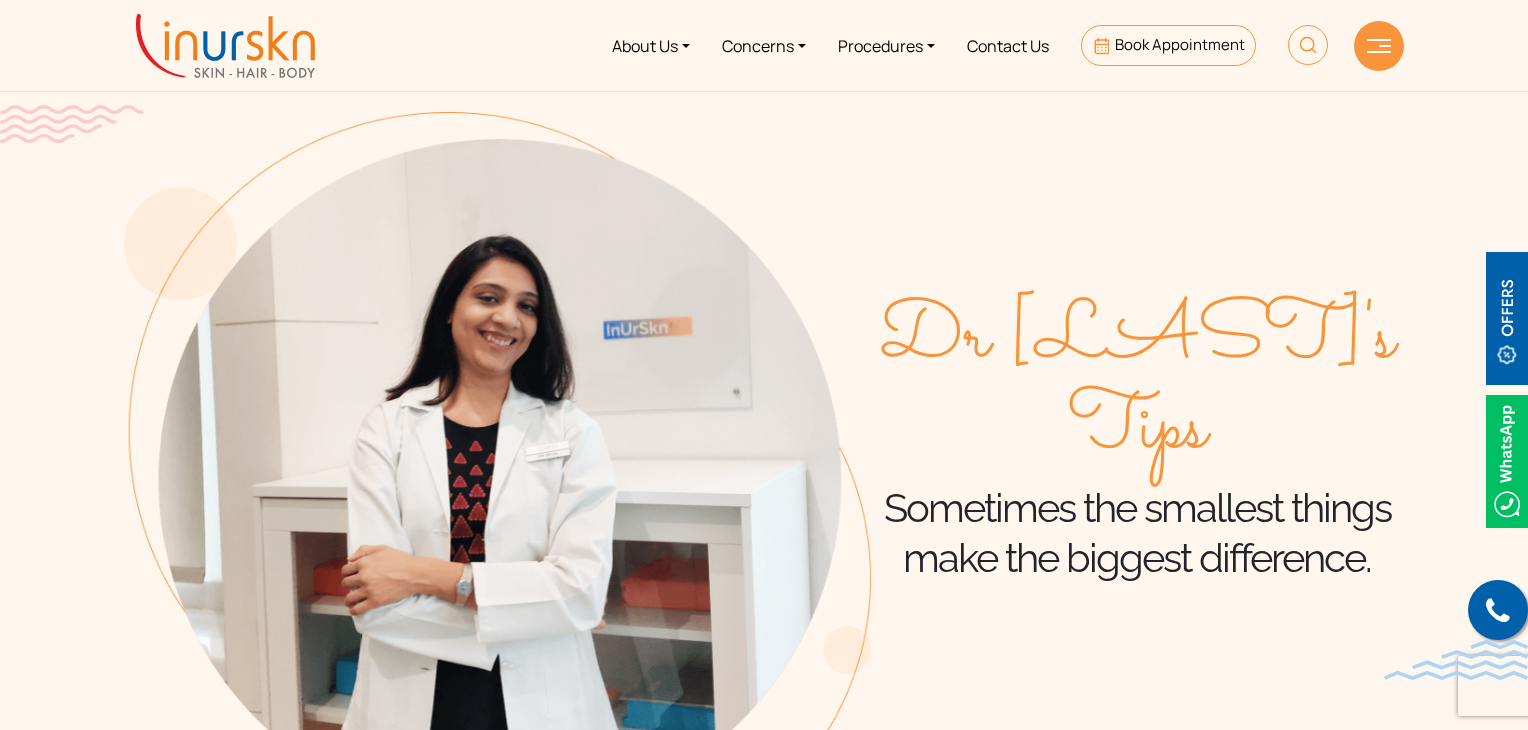 scroll, scrollTop: 0, scrollLeft: 0, axis: both 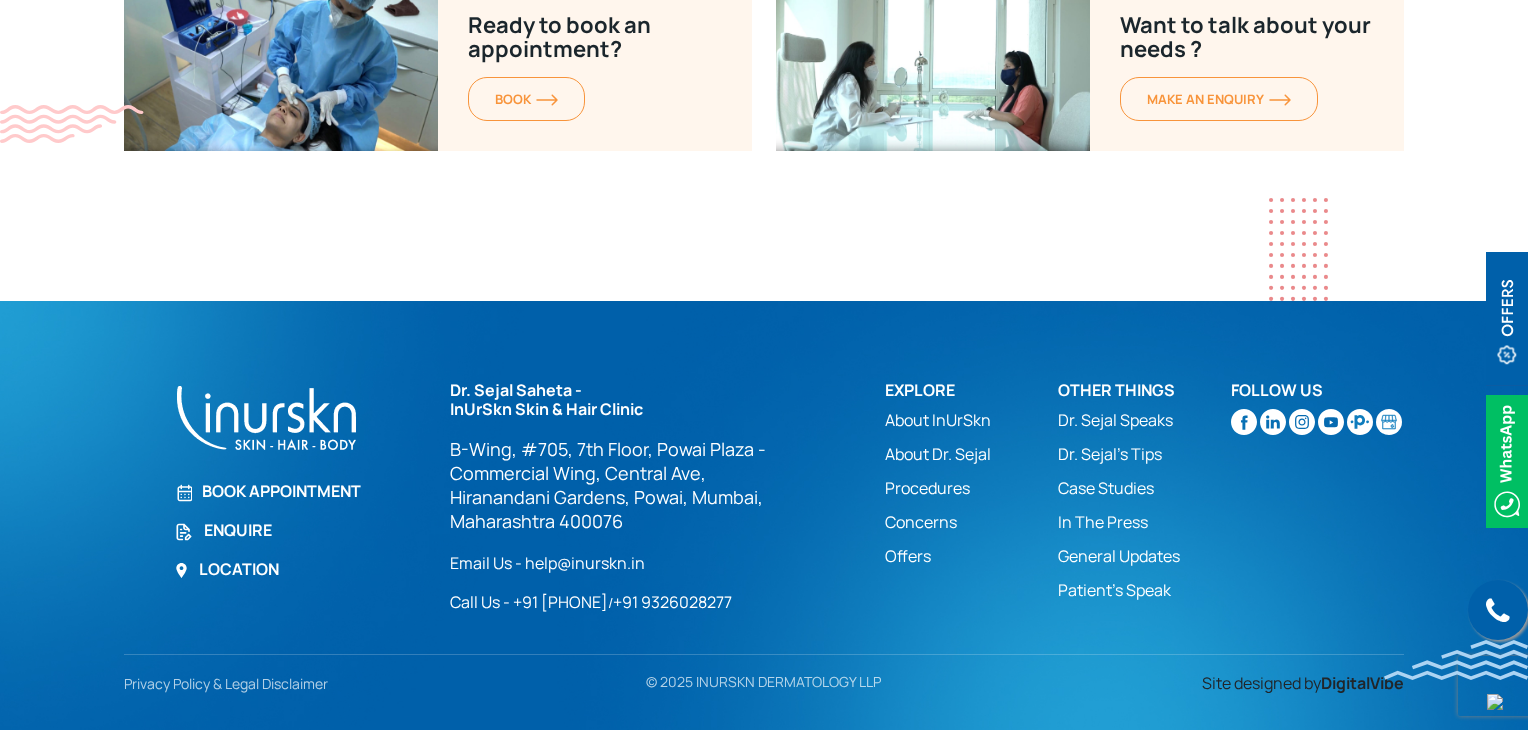 click on "Case Studies" at bounding box center (1144, 488) 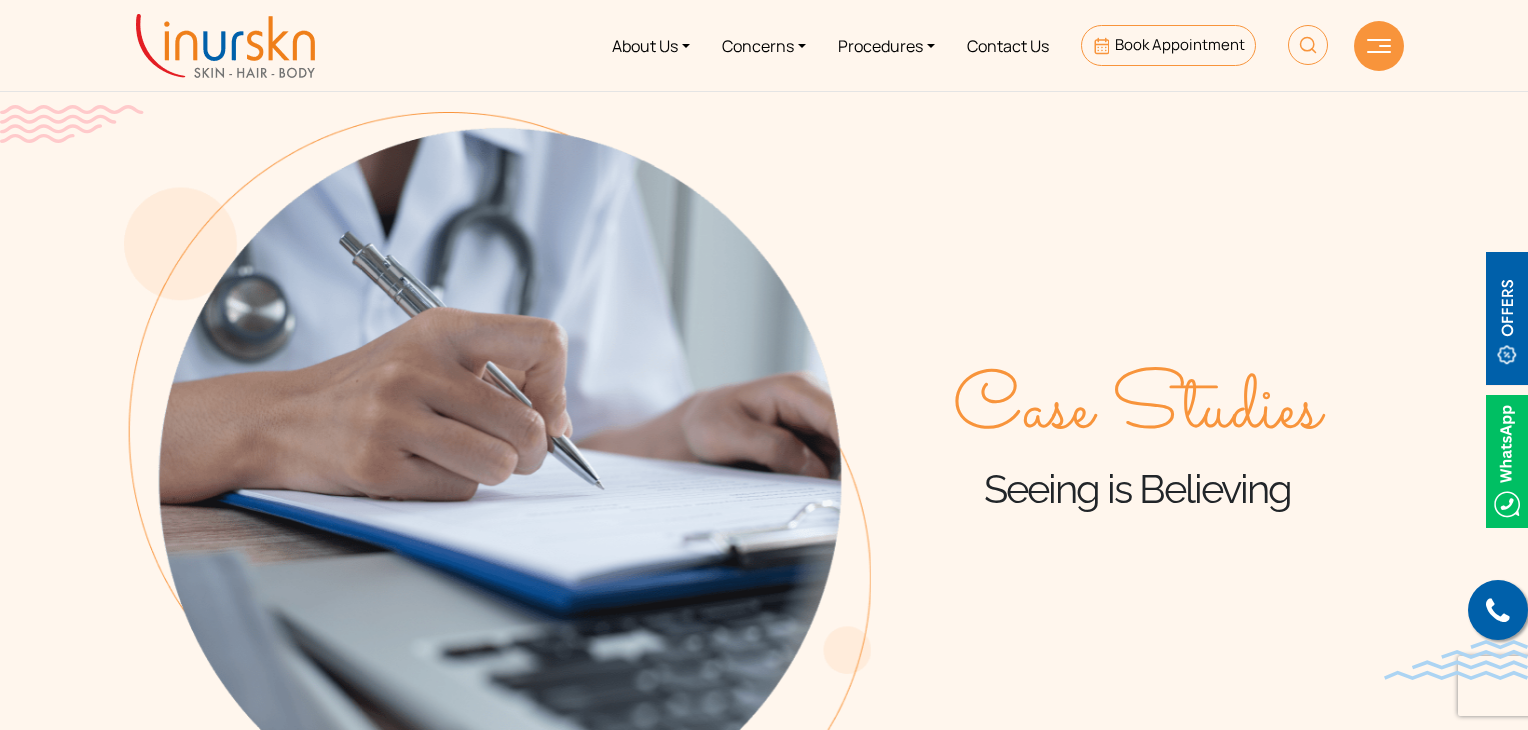 scroll, scrollTop: 0, scrollLeft: 0, axis: both 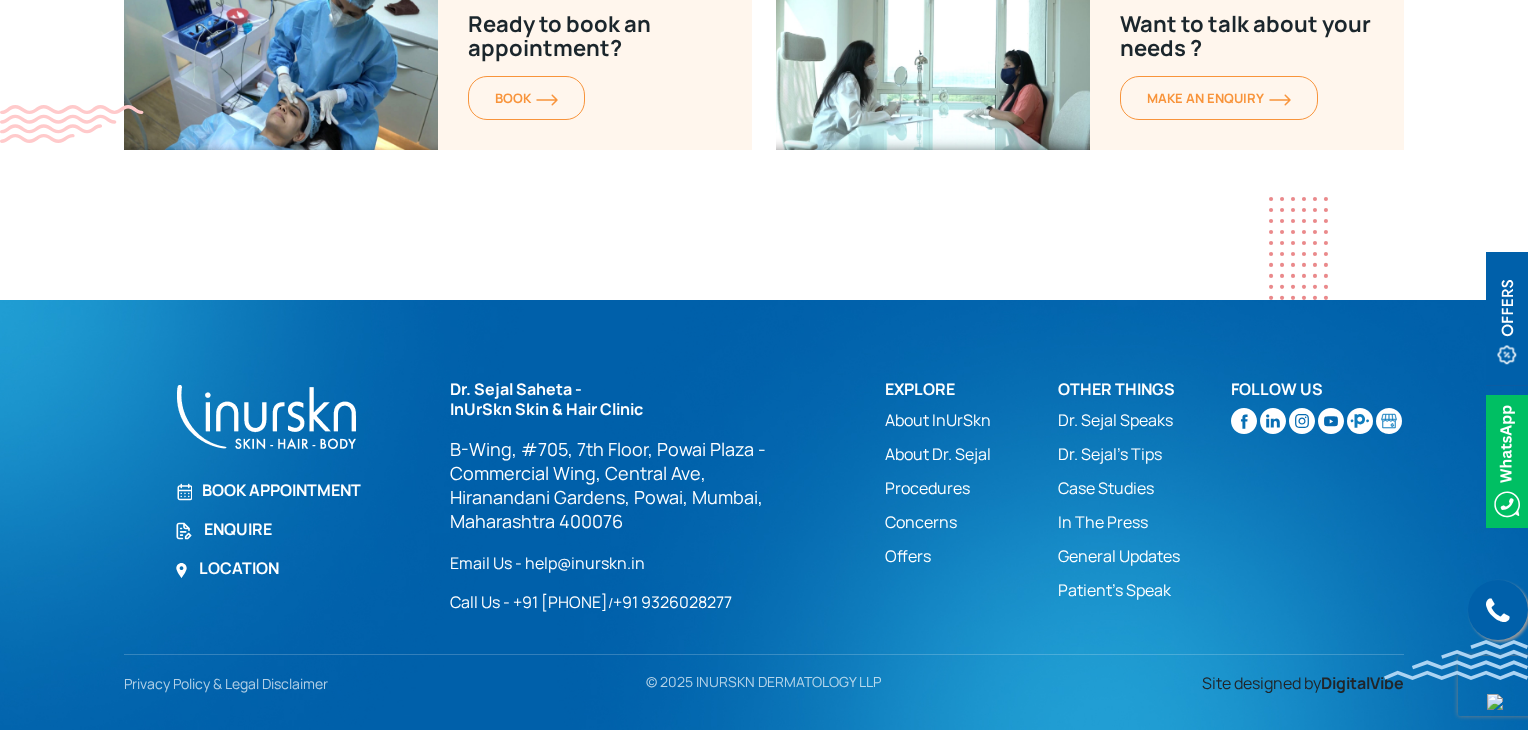 click on "In The Press" at bounding box center [1144, 522] 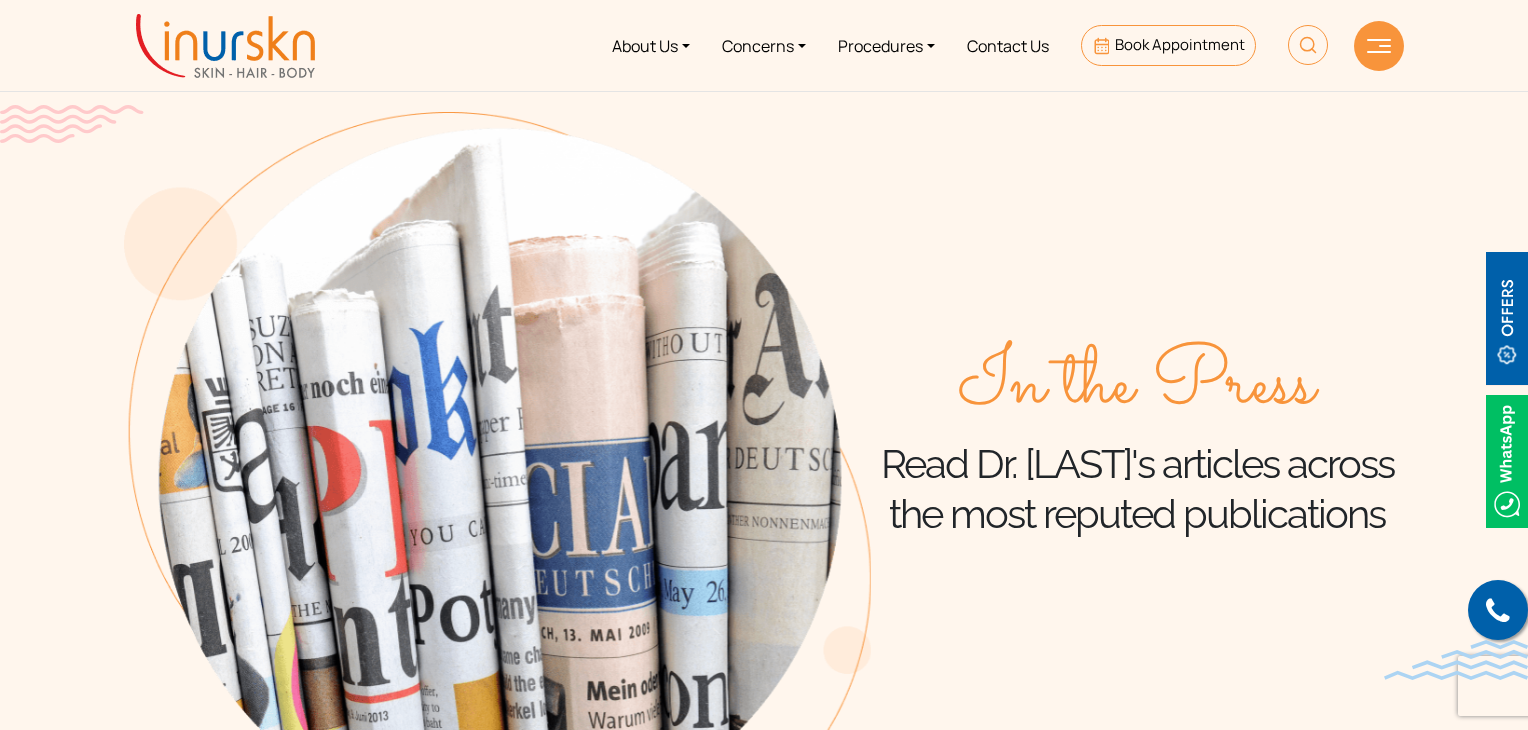 scroll, scrollTop: 0, scrollLeft: 0, axis: both 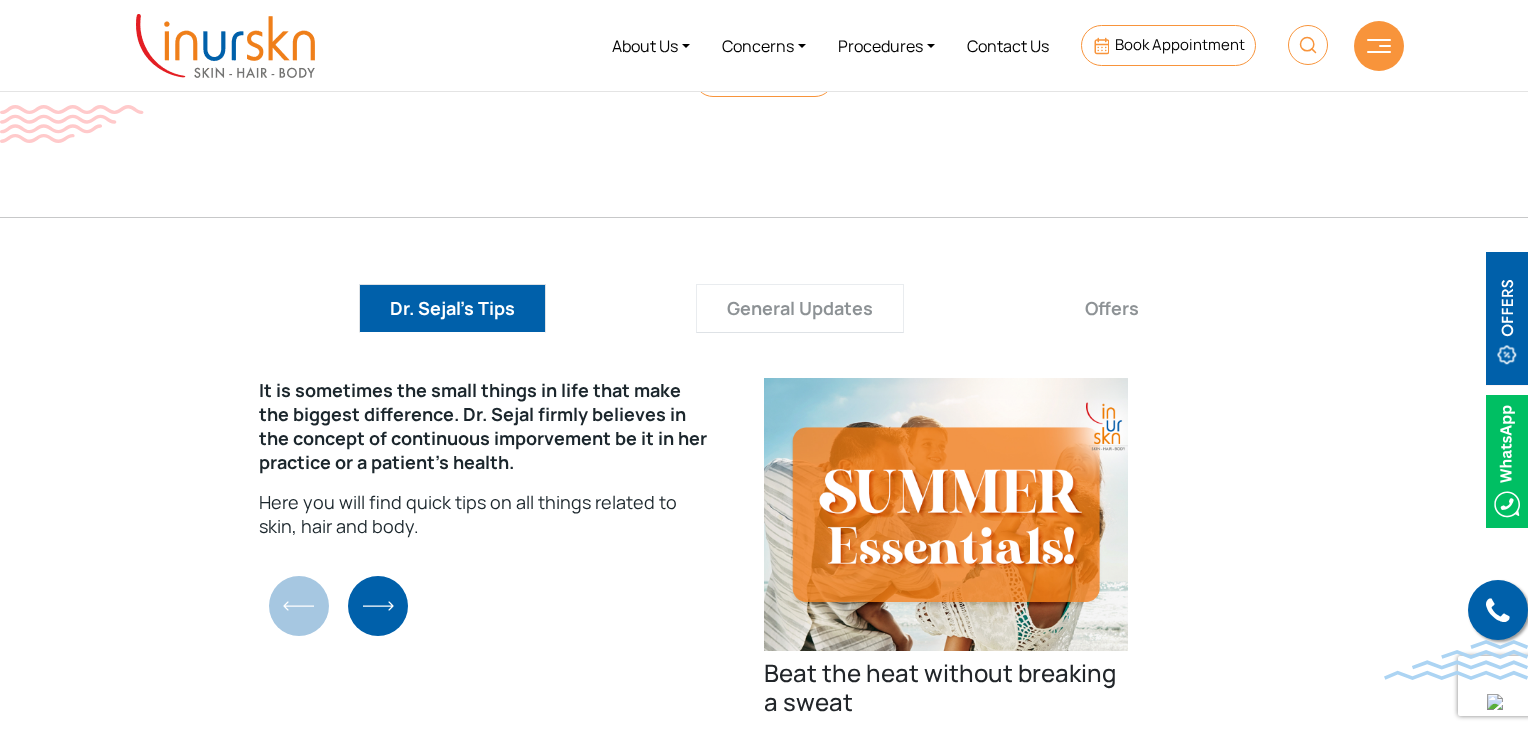 click on "General Updates" at bounding box center (800, 308) 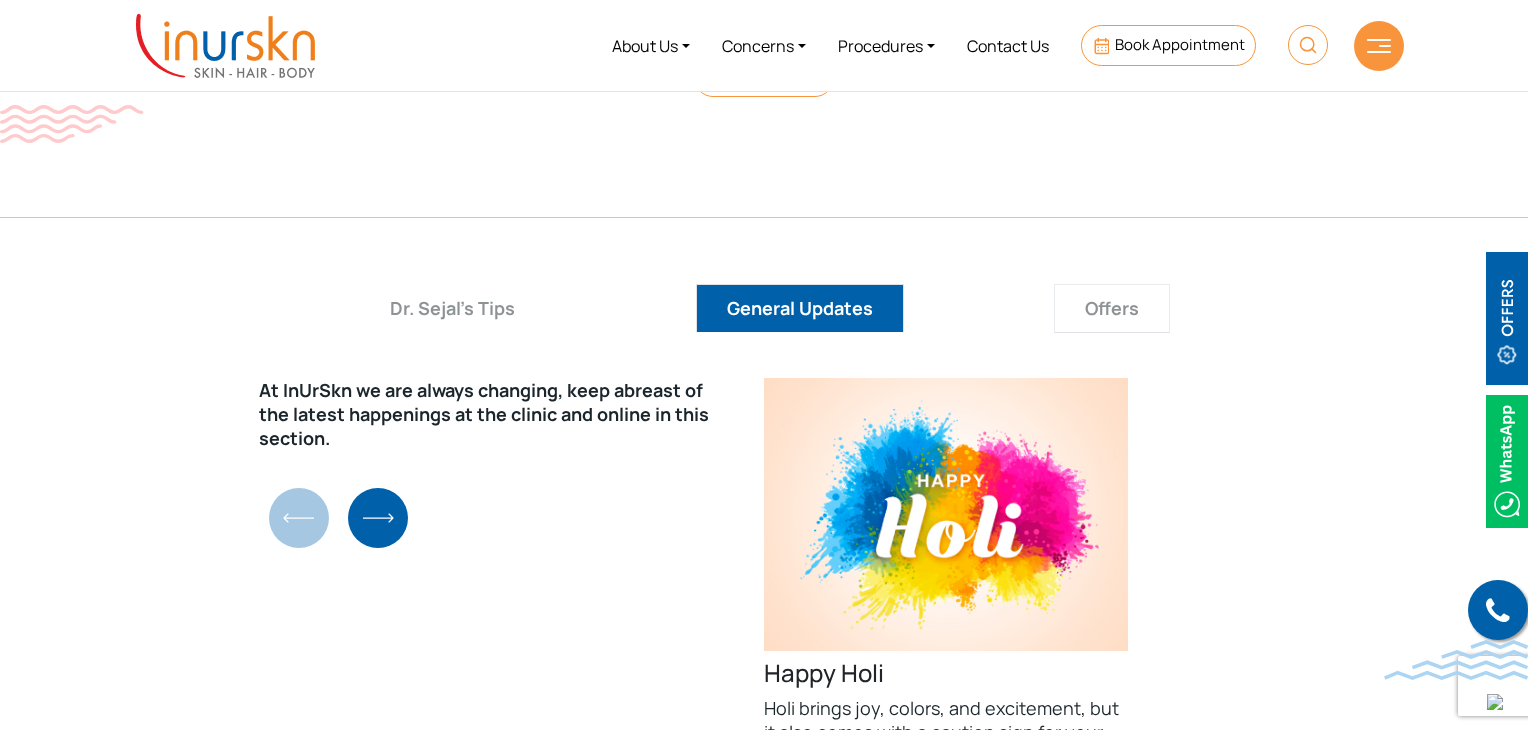 click on "Offers" at bounding box center (1112, 308) 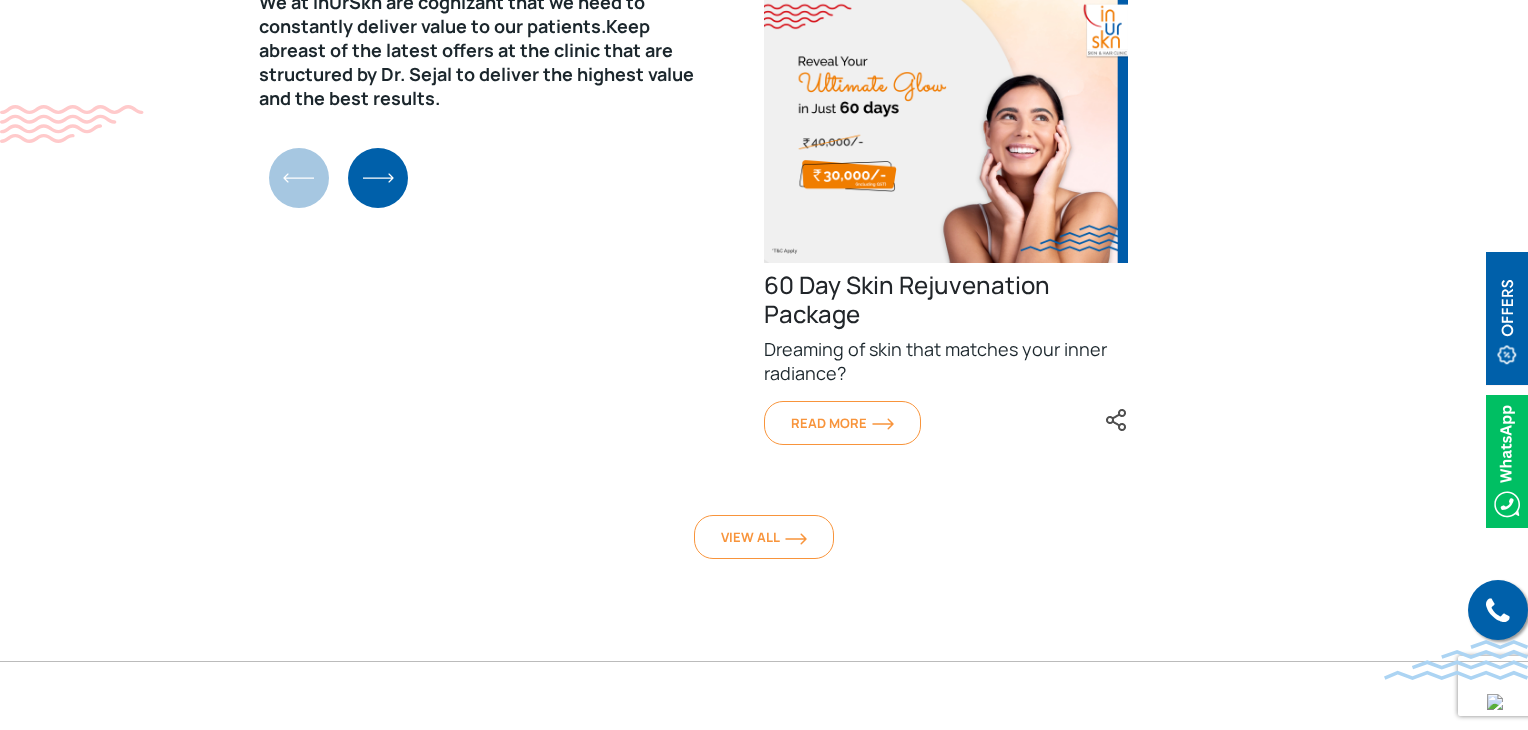 scroll, scrollTop: 4500, scrollLeft: 0, axis: vertical 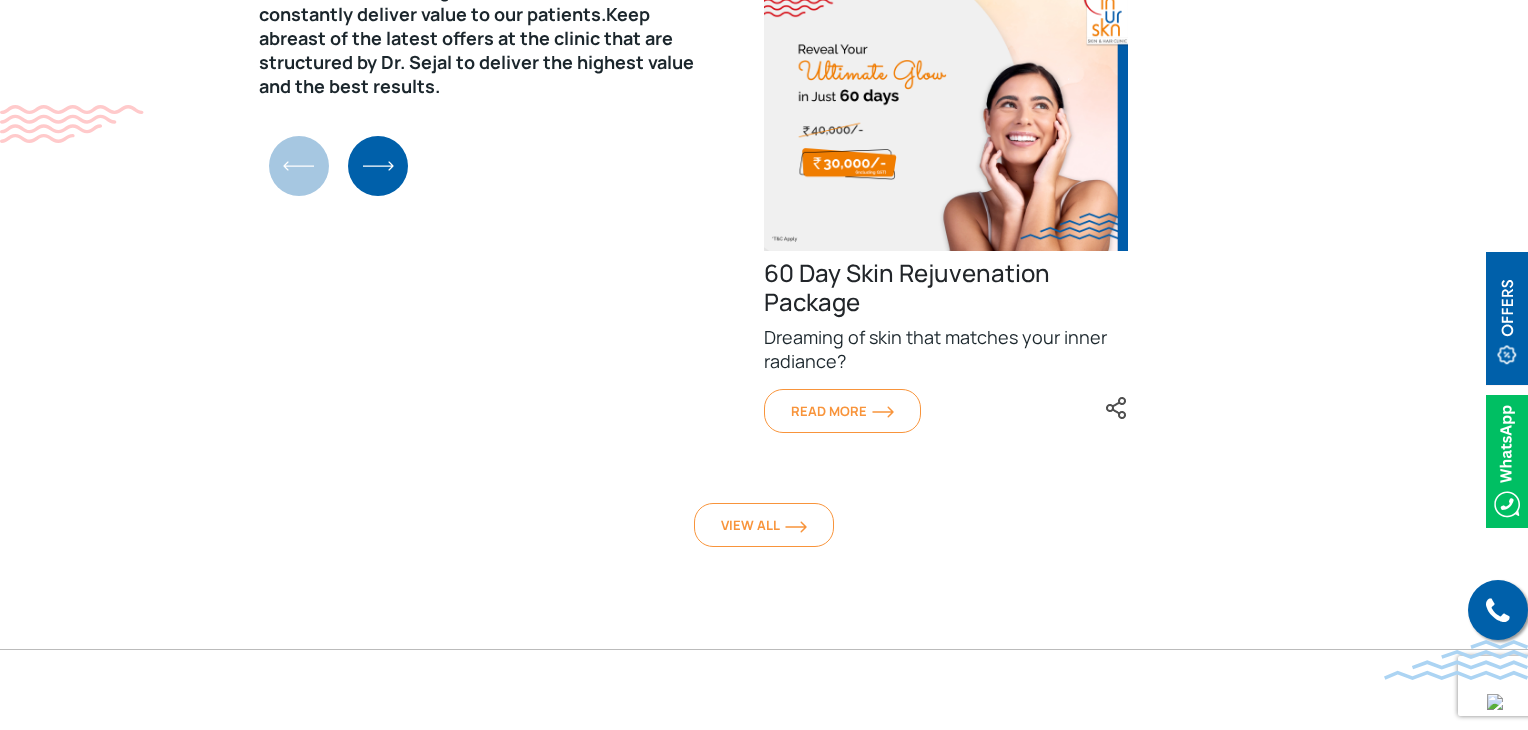 click at bounding box center (378, 166) 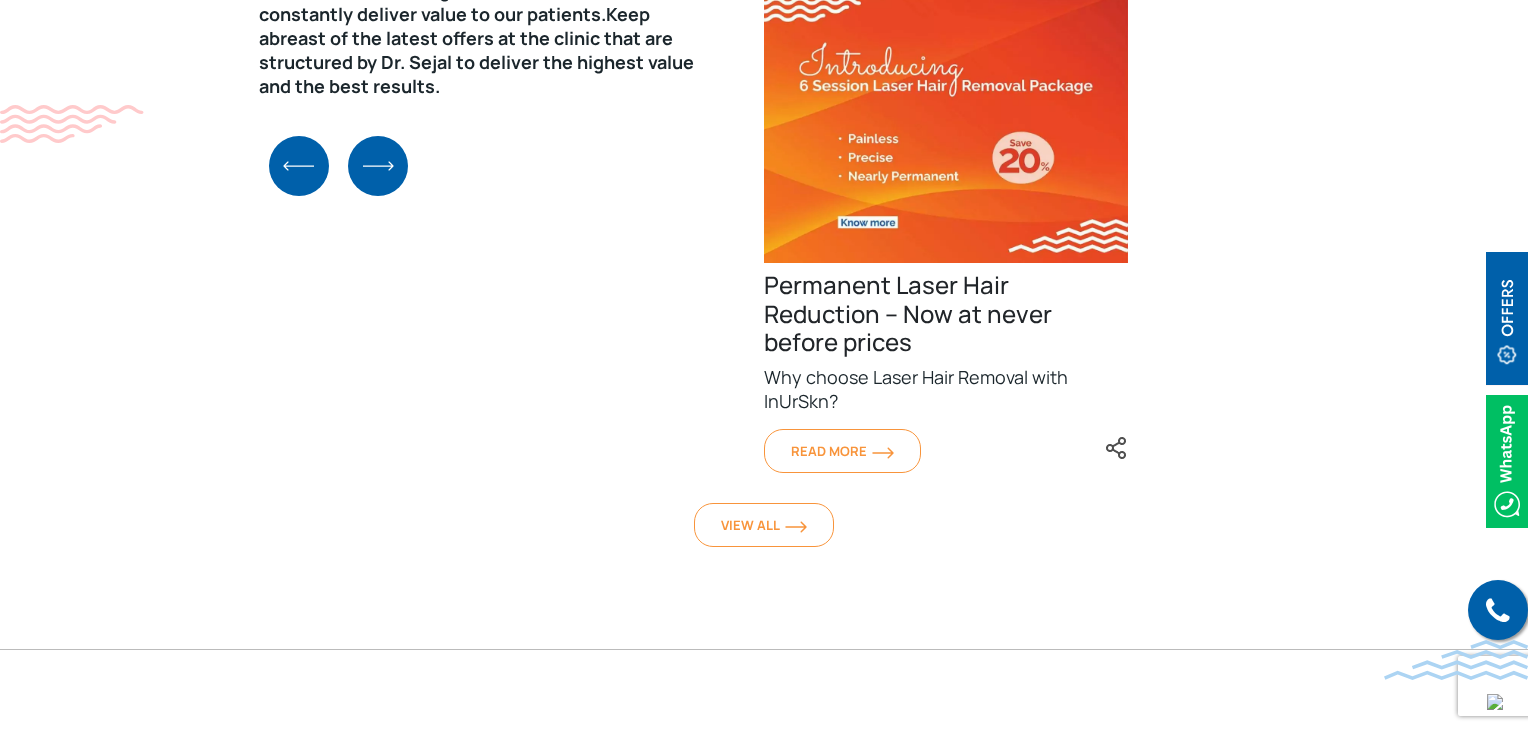 click at bounding box center [378, 166] 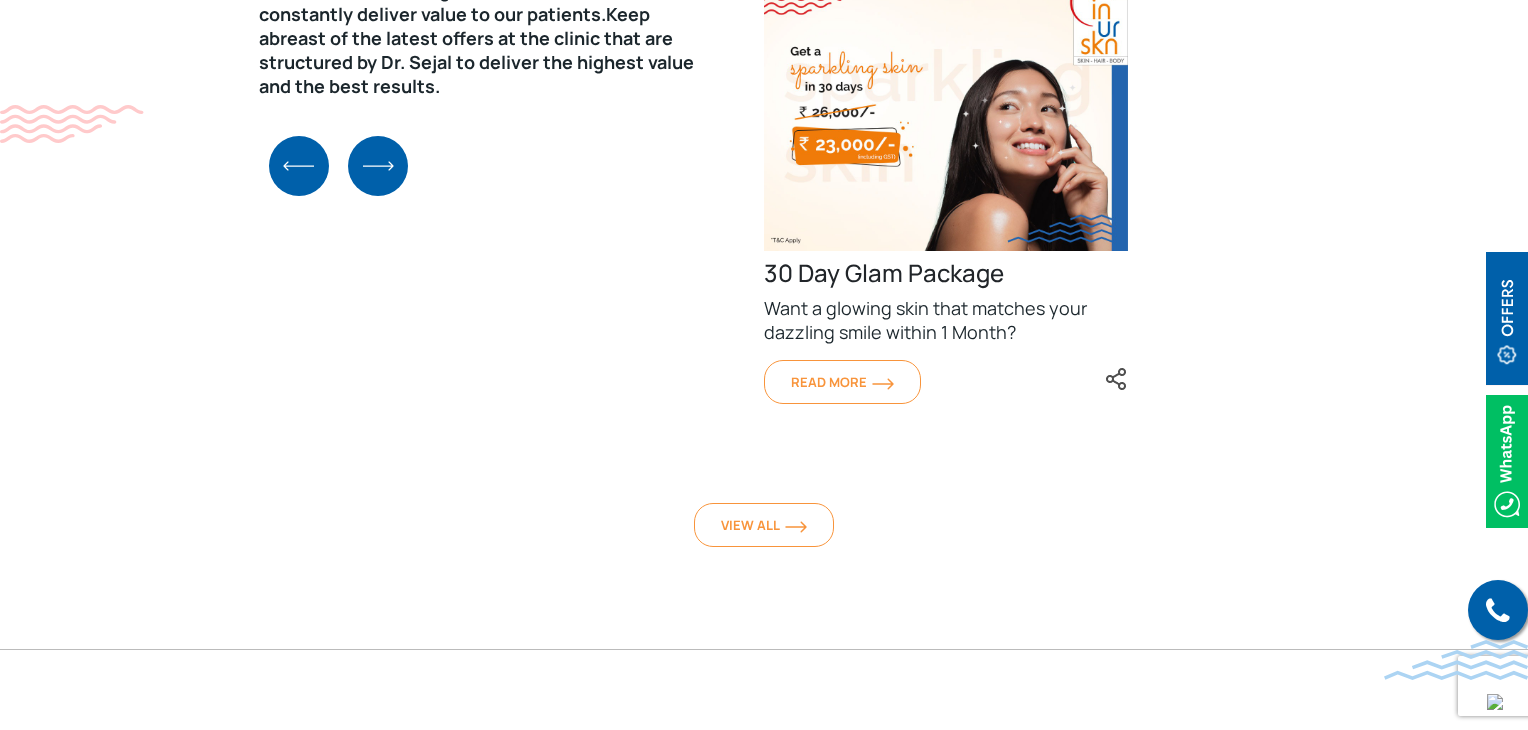 click at bounding box center [378, 166] 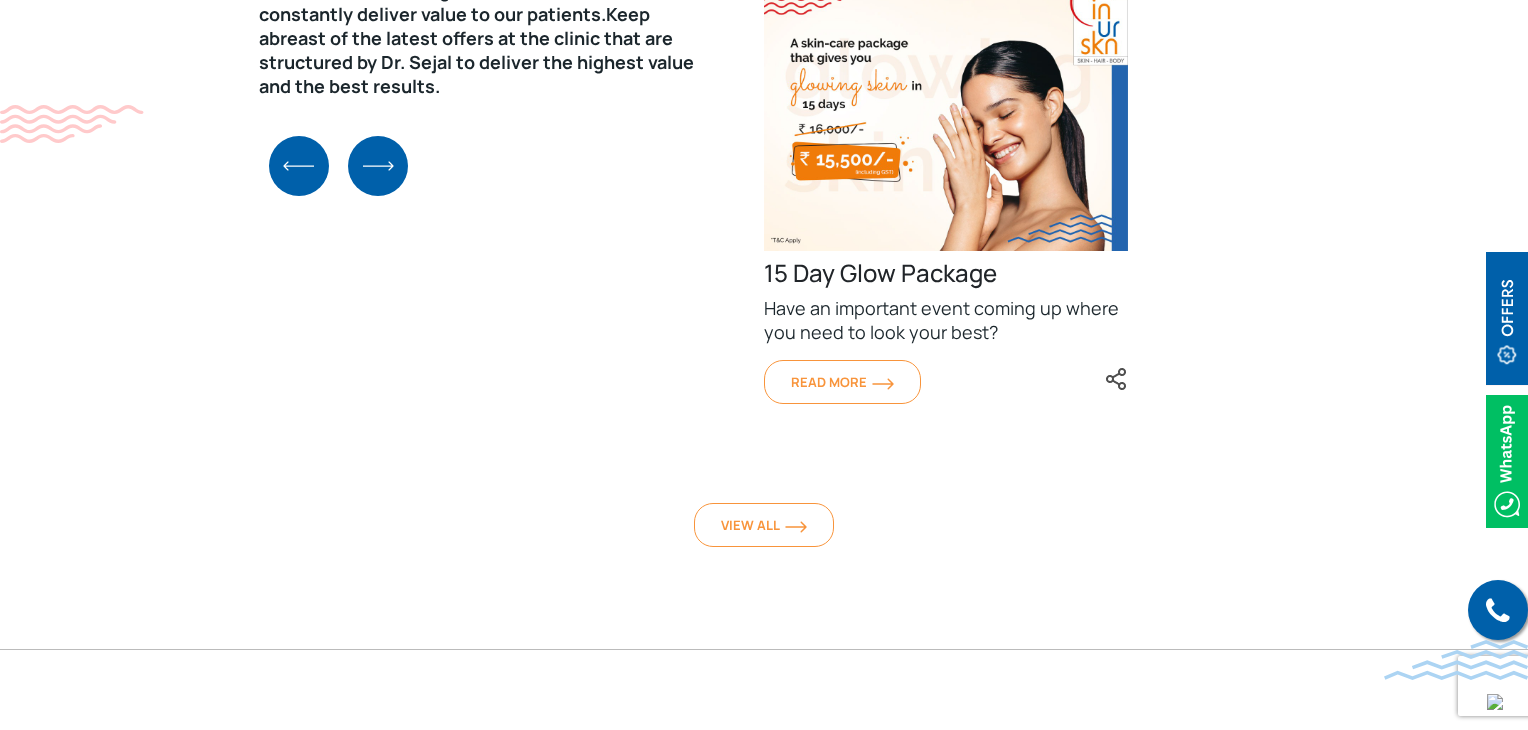 click at bounding box center (378, 166) 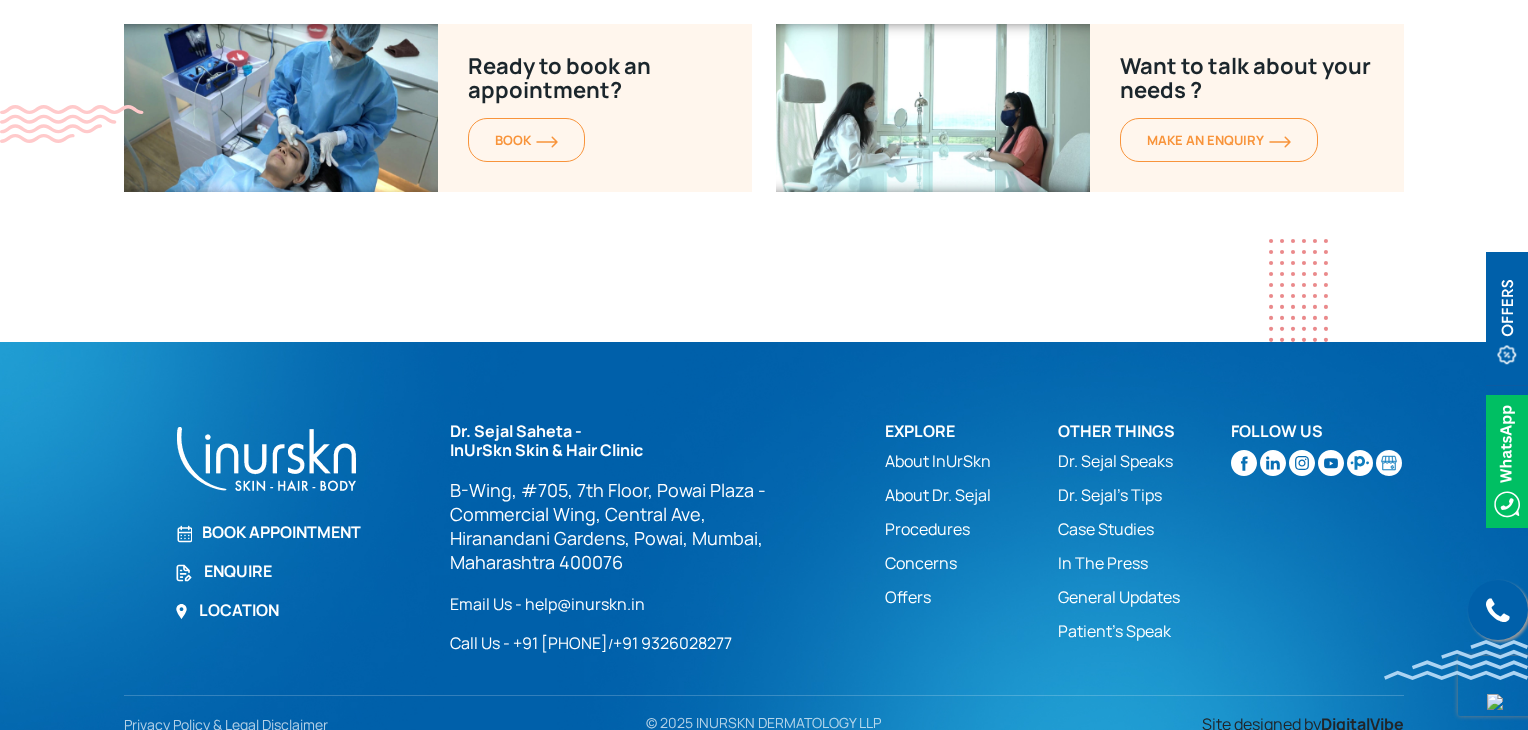 scroll, scrollTop: 5239, scrollLeft: 0, axis: vertical 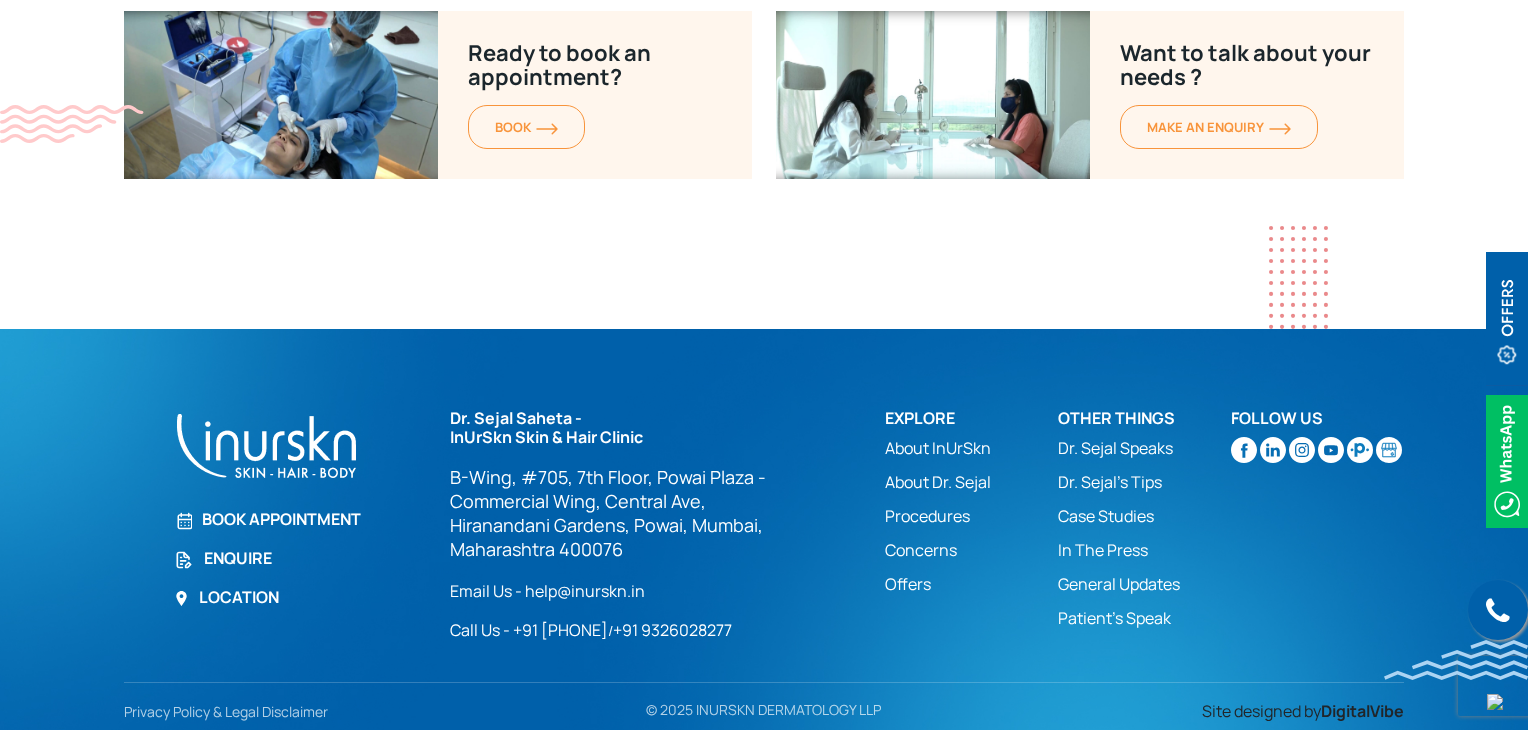 click on "General Updates" at bounding box center [1144, 584] 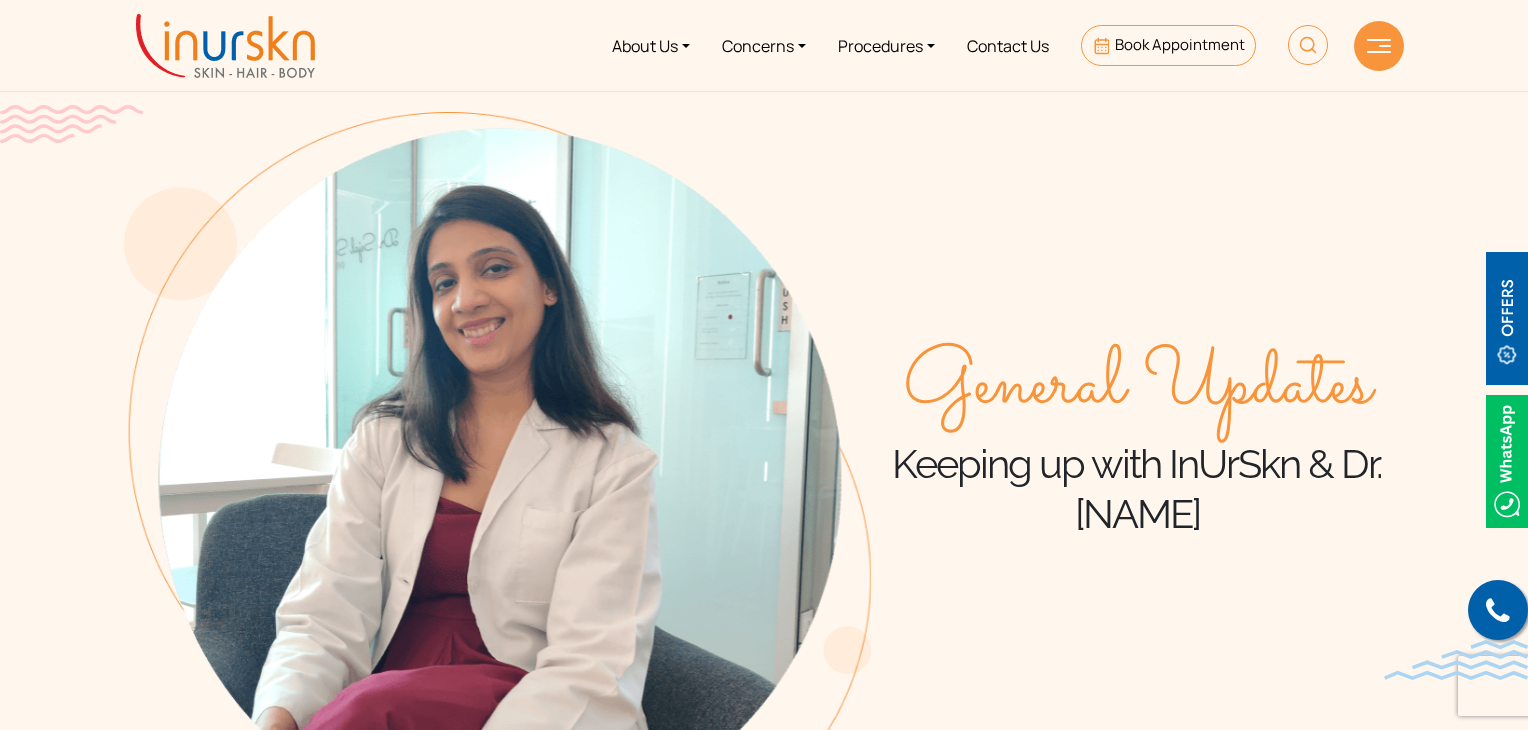 scroll, scrollTop: 0, scrollLeft: 0, axis: both 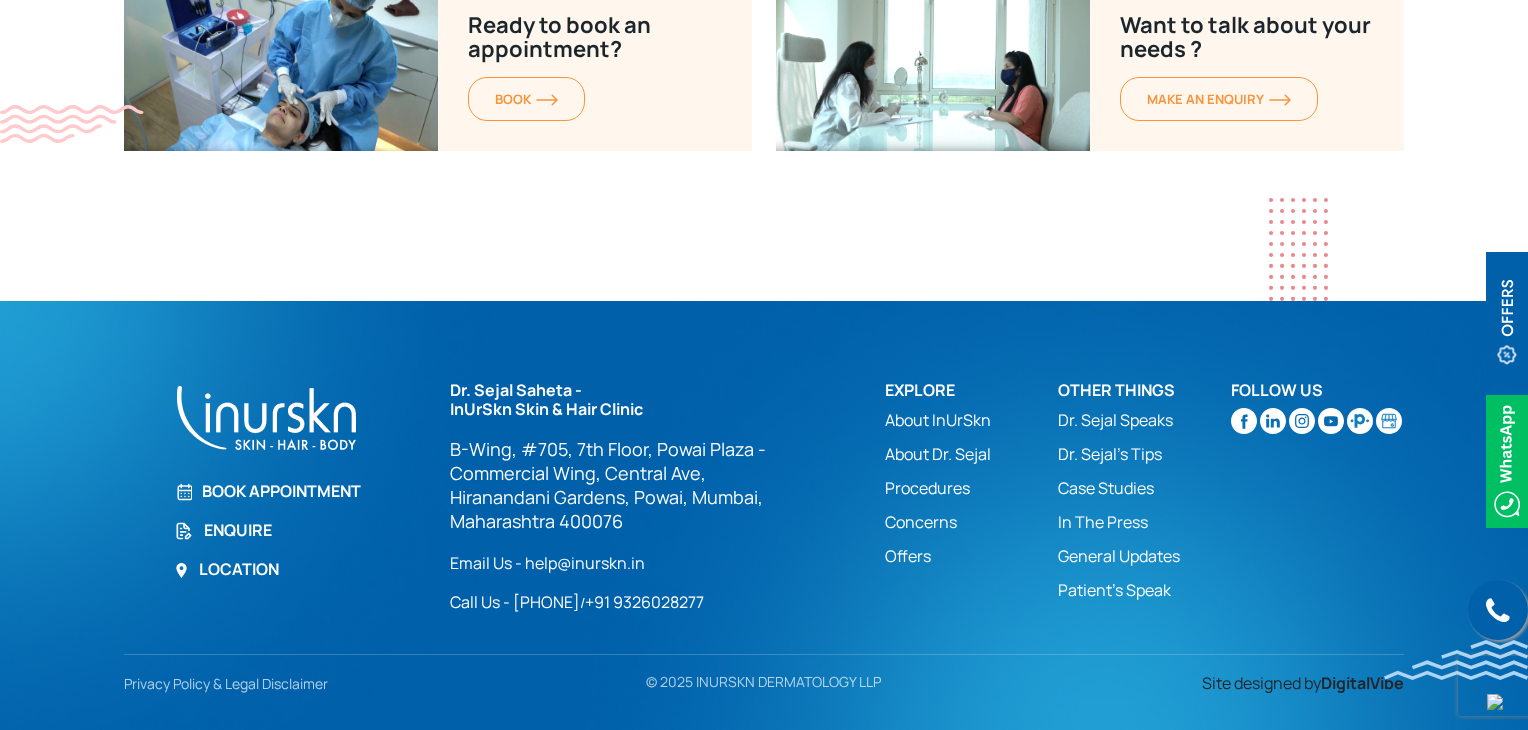click on "Patient’s Speak" at bounding box center (1144, 590) 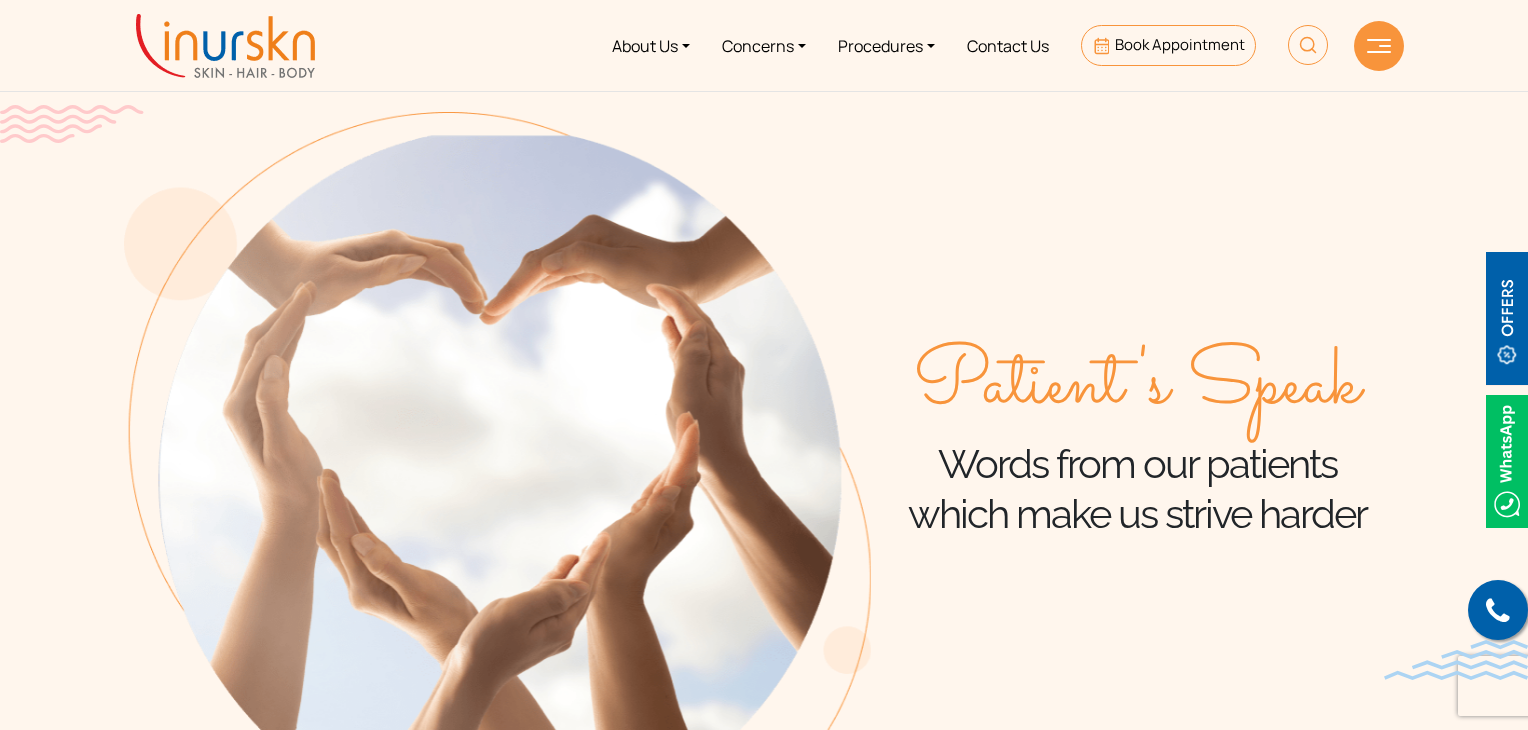 scroll, scrollTop: 0, scrollLeft: 0, axis: both 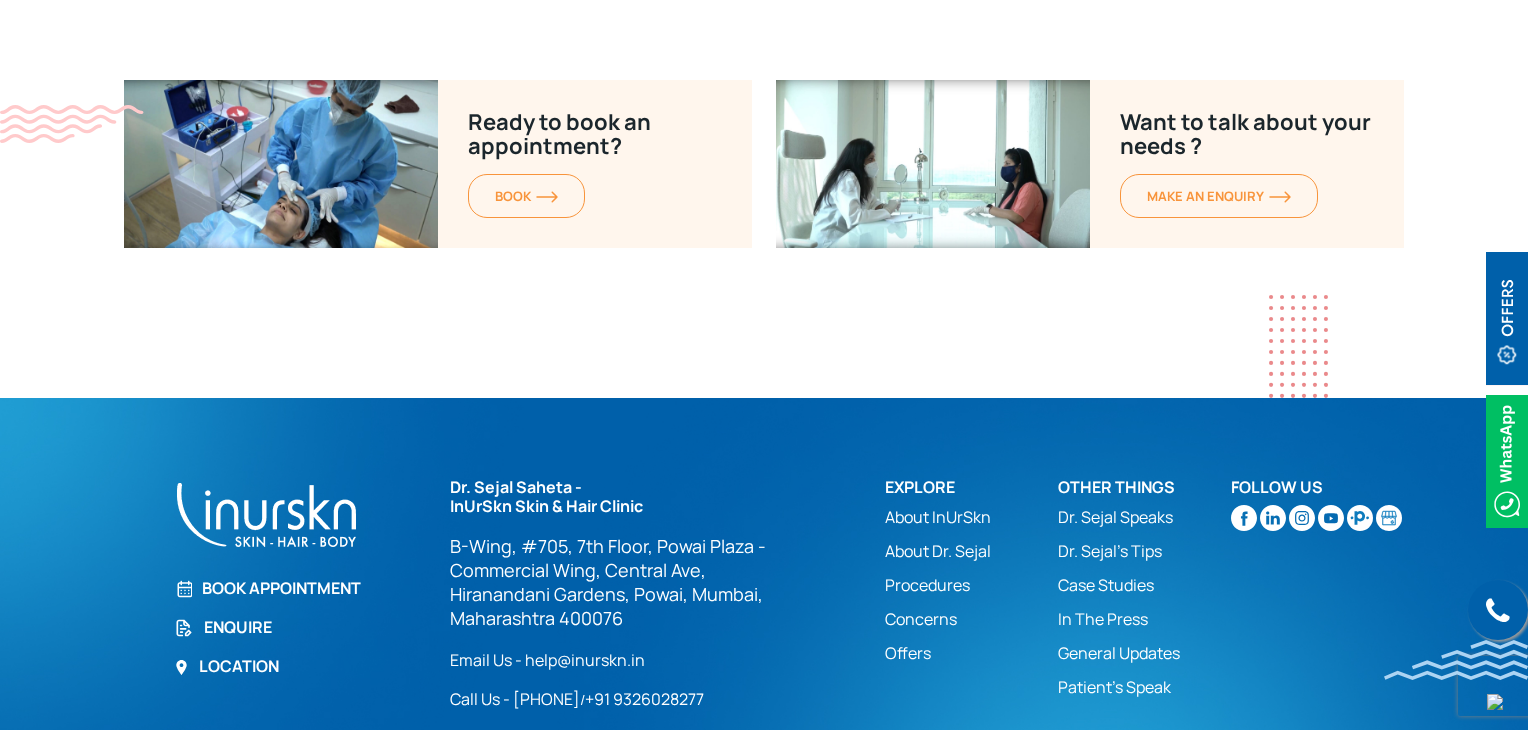 click on "About InUrSkn" at bounding box center [971, 517] 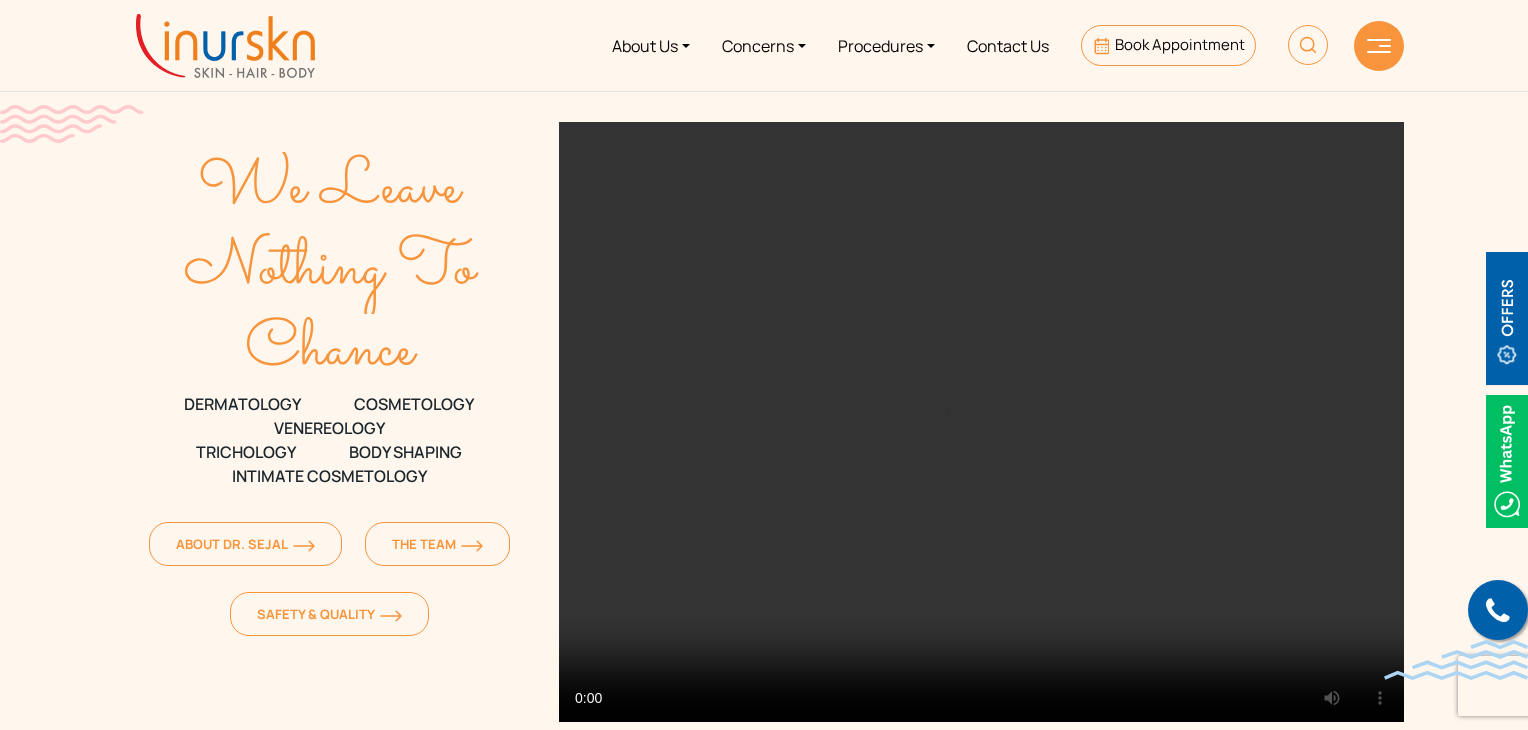 scroll, scrollTop: 0, scrollLeft: 0, axis: both 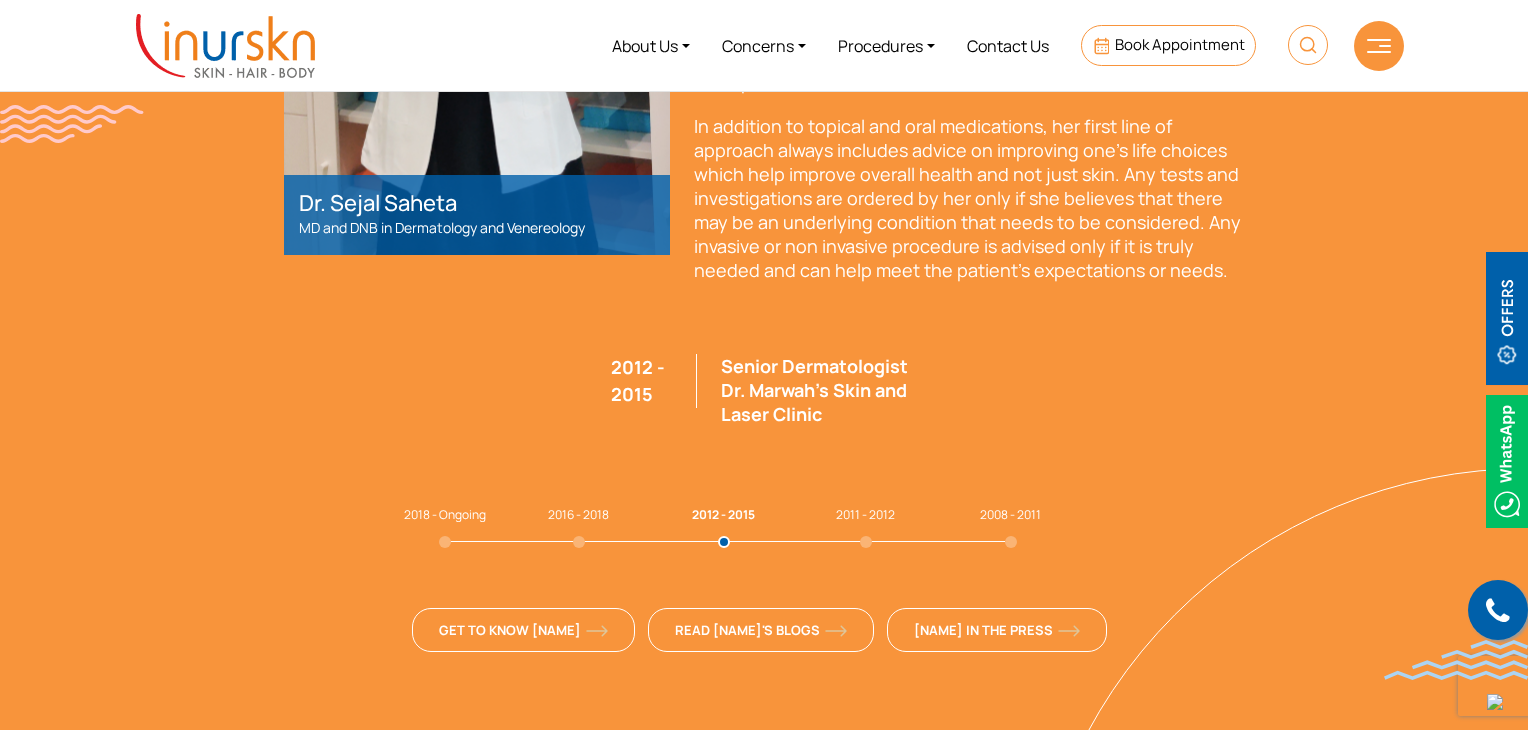 click on "[NAME] [LASTNAME]
MD and DNB in Dermatology and Venereology
"[NAME] has dual degrees of MD and DNB in Dermatology and Venereology. She has worked with some of the senior most doctors in the largest government and private hospitals for more than 15 years. Over these years at InUrSKn, she has treated thousands of patients for a variety of conditions and needs across dermatology, venereology, cosmetology and trichology domains.
[NAME] believes in a minimum intervention approach to health and believes that educating and empowering the patient is the key to good health.
Every patient at InUrSkn is seen personally by [NAME] without any time limit, where she discusses the patient's concern in detail along with understanding the history of their health and carrying out a personal examination." at bounding box center (764, 192) 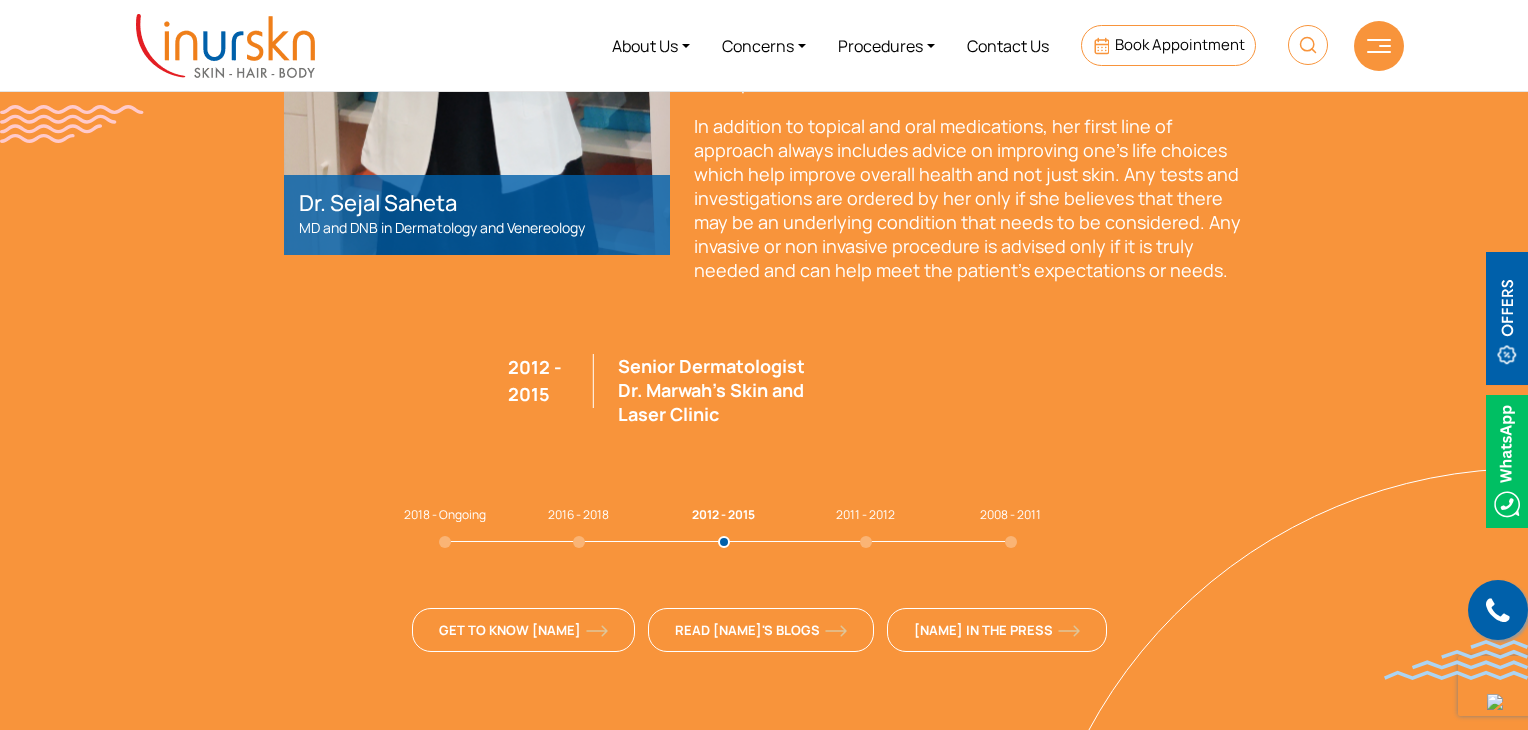click on "[YEAR] - [YEAR]
Senior Dermatologist   [NAME]’s Skin and Laser Clinic" at bounding box center (661, 398) 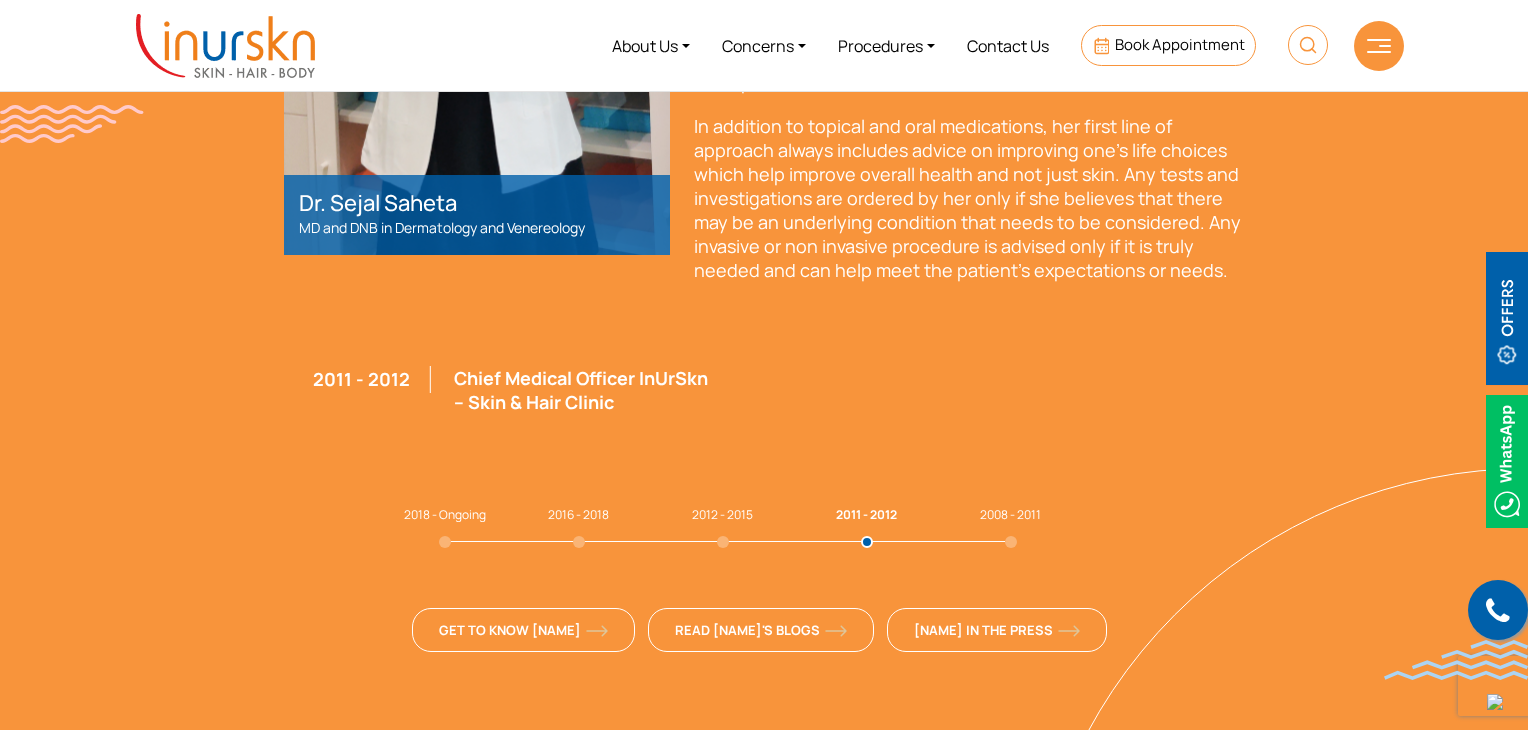 click on "[YEAR] - [YEAR]
Chief Medical Officer InUrSkn – Skin & Hair Clinic" at bounding box center (513, 398) 